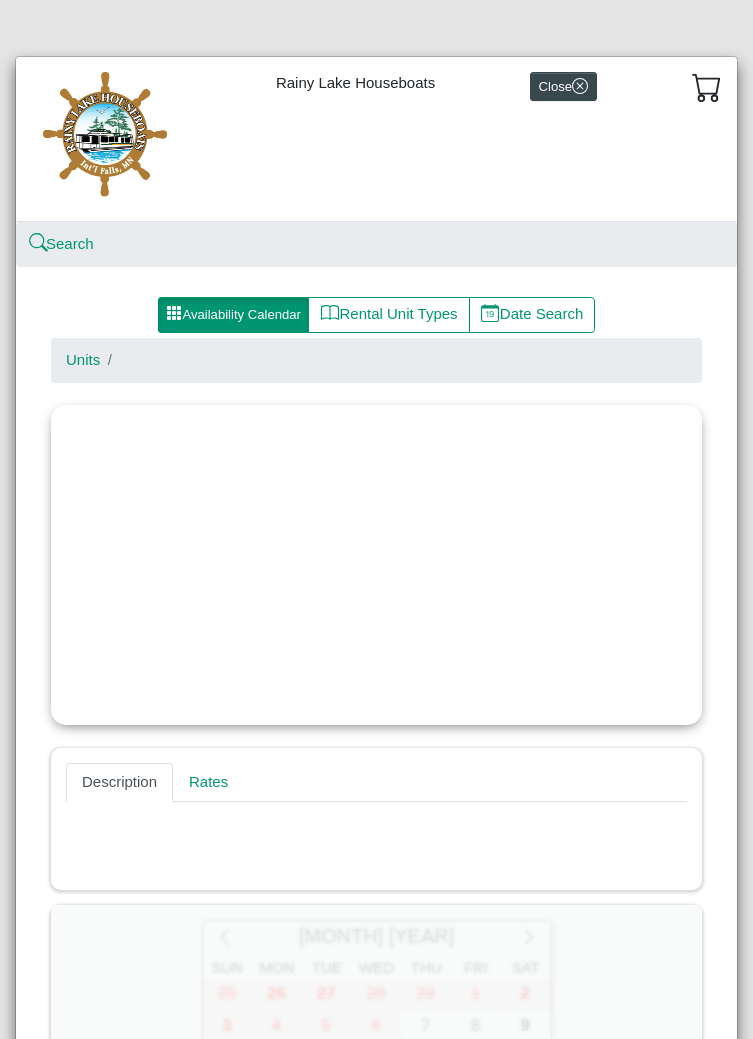 select on "*" 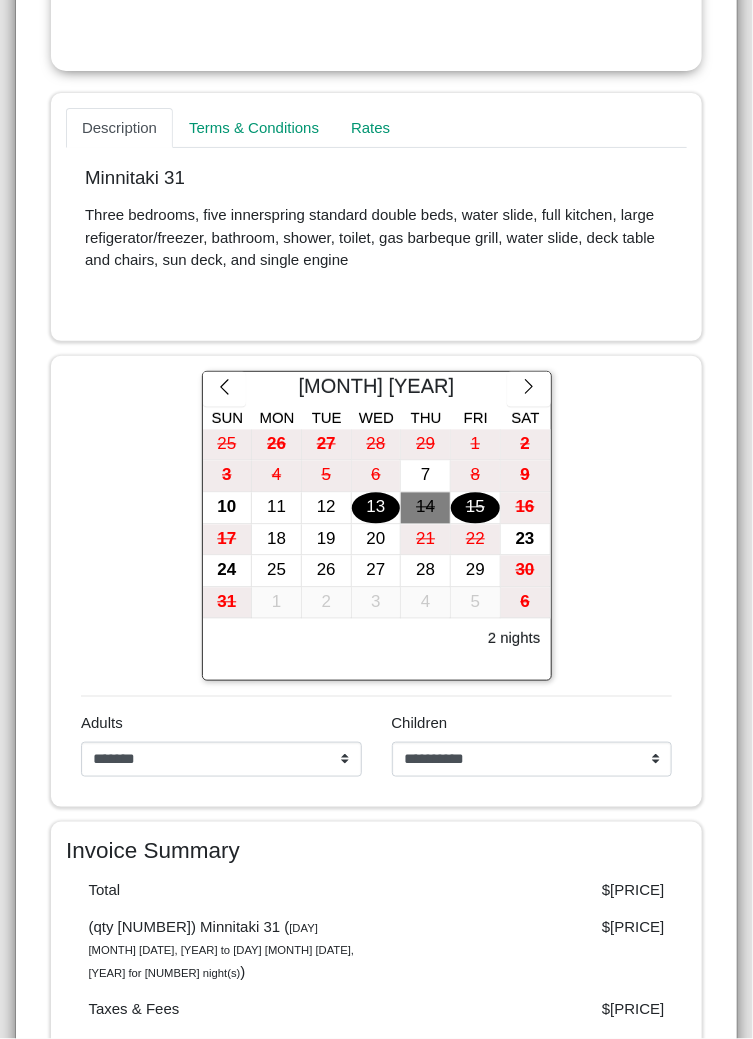 scroll, scrollTop: 684, scrollLeft: 0, axis: vertical 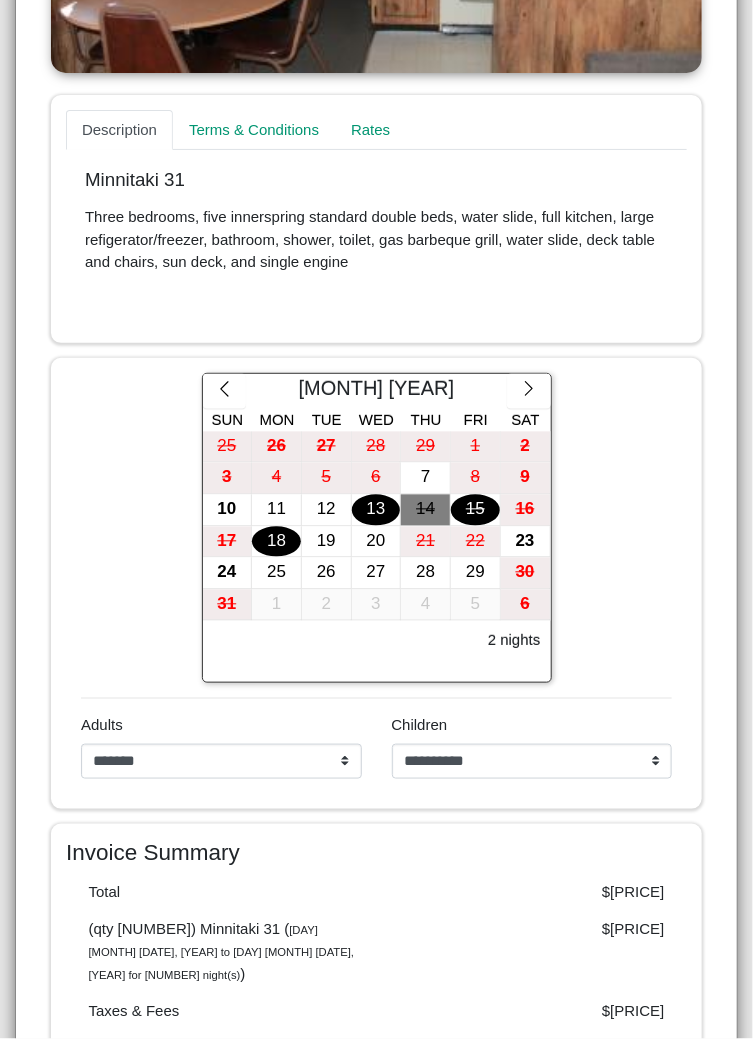 click on "18" at bounding box center [276, 542] 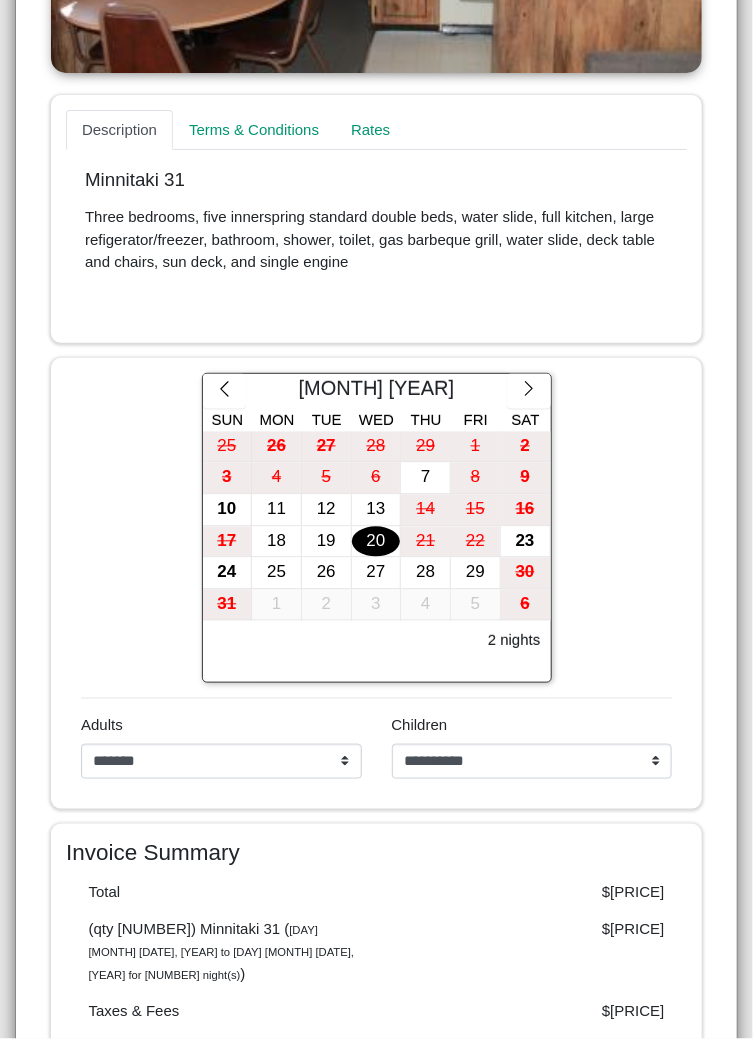 click on "20" at bounding box center (376, 542) 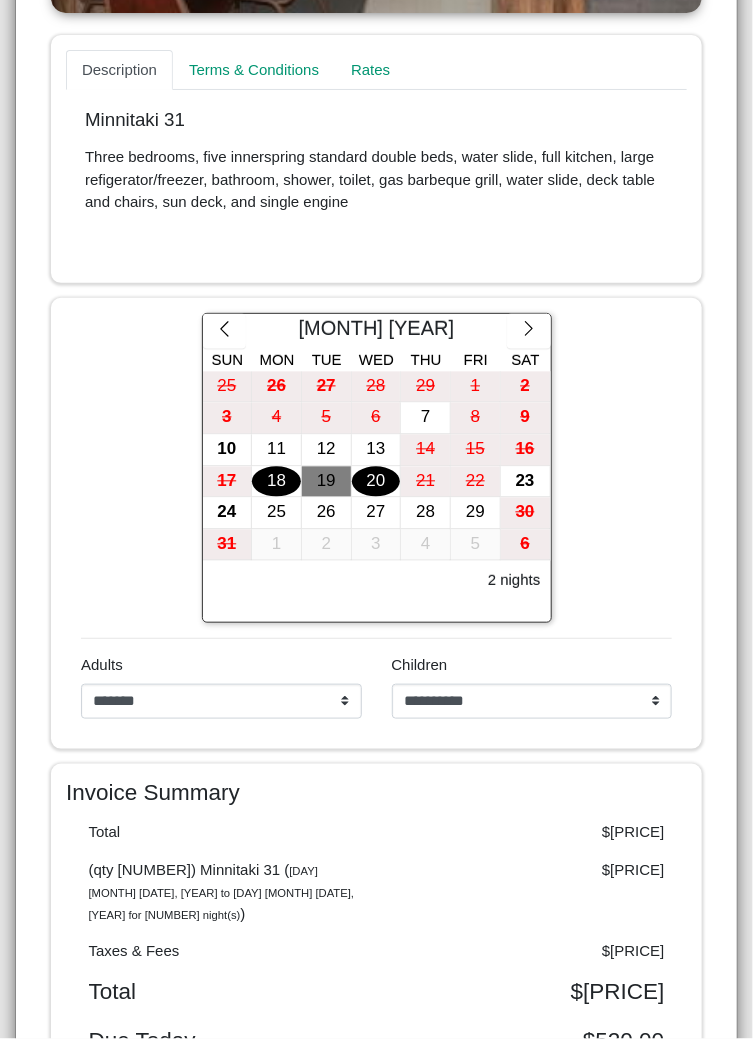 scroll, scrollTop: 745, scrollLeft: 0, axis: vertical 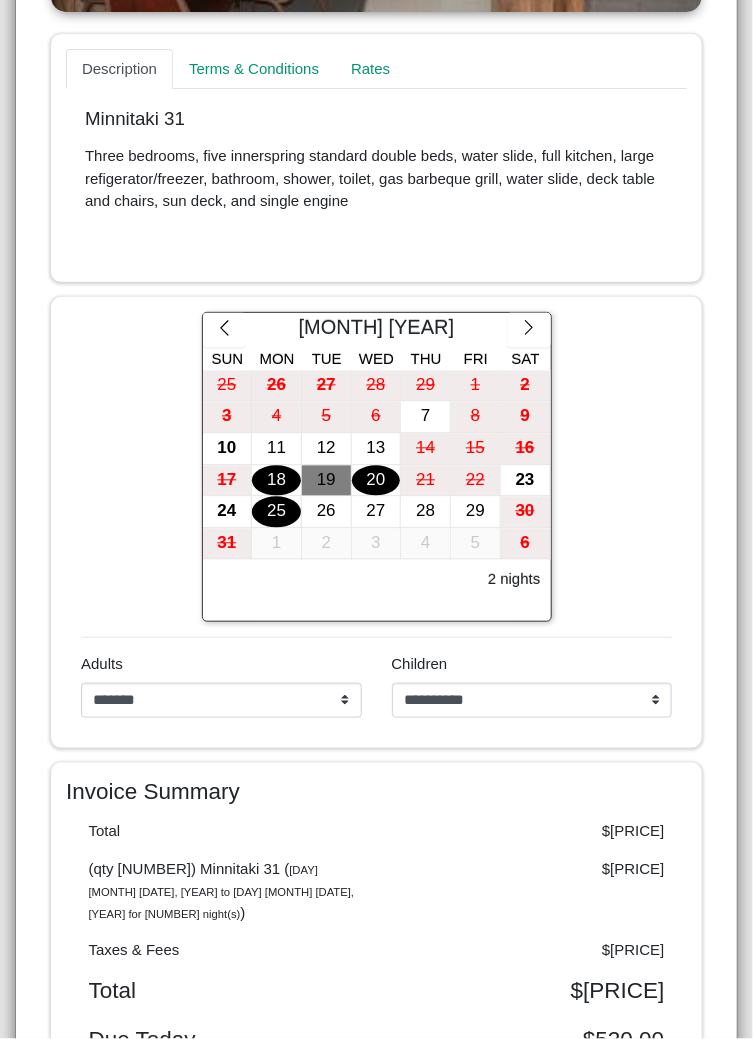 click on "25" at bounding box center [276, 512] 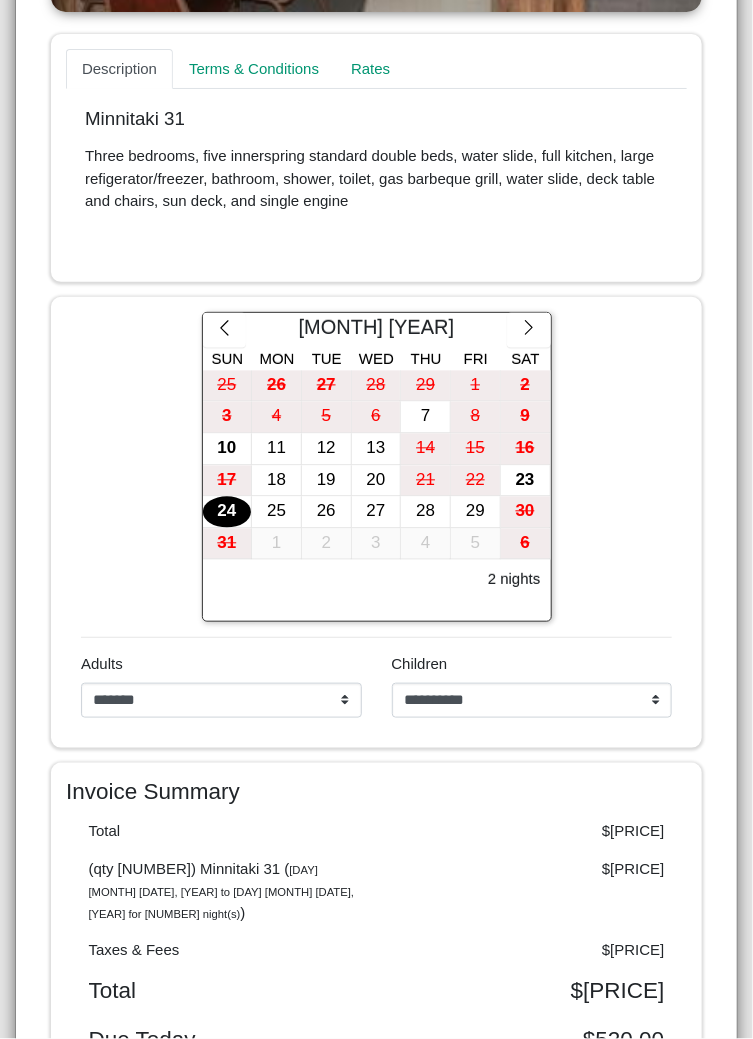 click on "24" at bounding box center (227, 512) 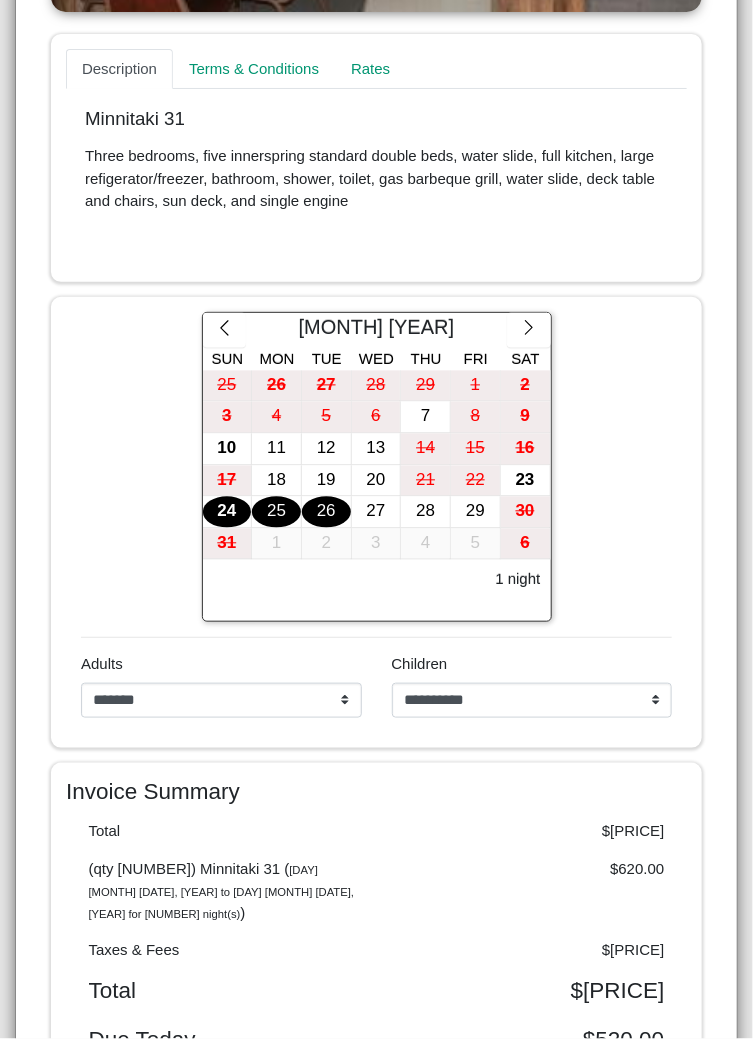 click on "26" at bounding box center [326, 512] 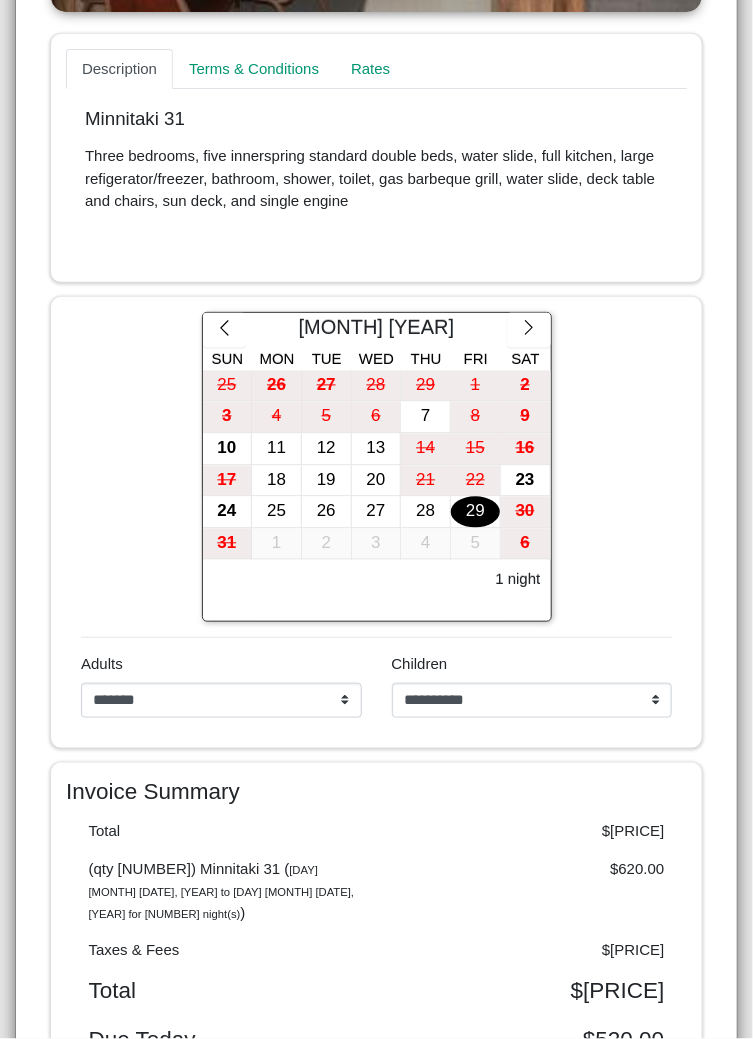 click on "29" at bounding box center [475, 512] 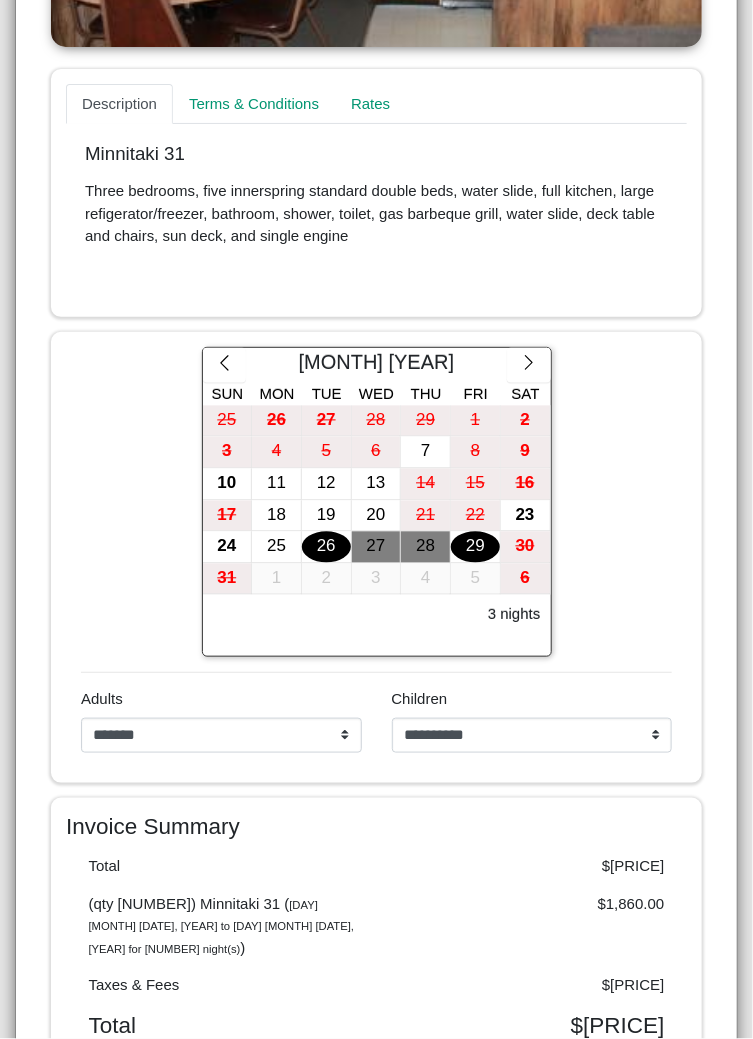scroll, scrollTop: 710, scrollLeft: 0, axis: vertical 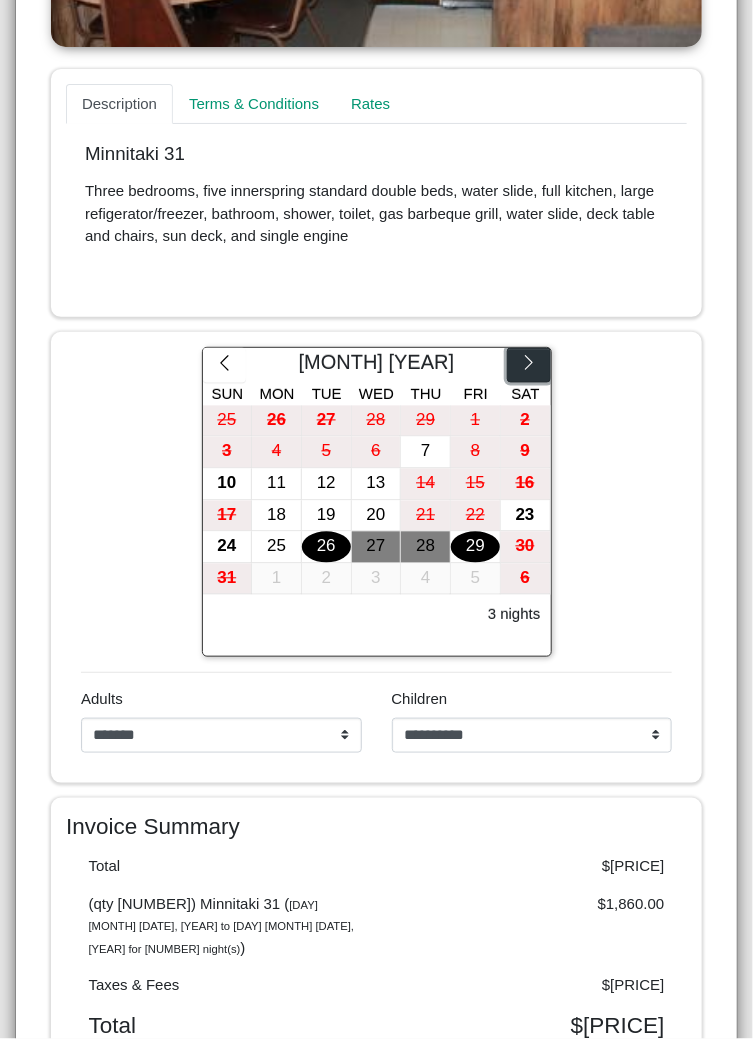 click at bounding box center [528, 366] 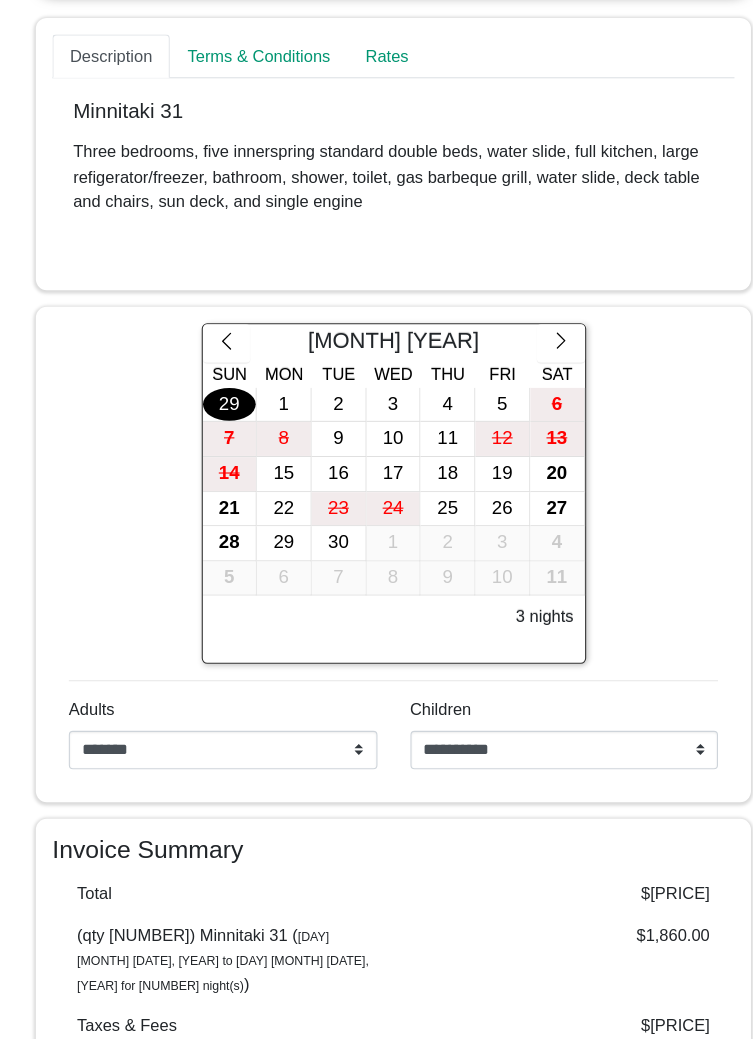 click on "Invoice Summary Total  $2,045.06  (qty 1) Minnitaki 31 ( Tue Aug 26, 2025 to Fri Aug 29, 2025 for 3 night(s) )  $1,860.00  Taxes & Fees  $185.06  Total  $2,045.06  Due Today  $520.00" at bounding box center [376, 958] 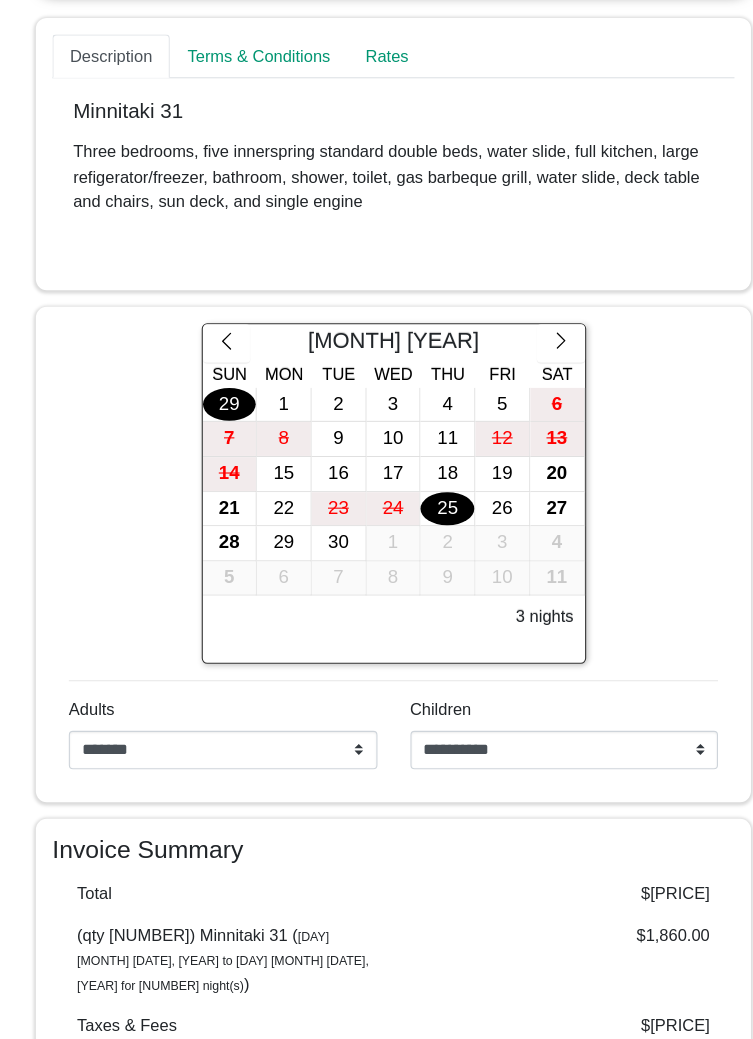 click on "25" at bounding box center (425, 516) 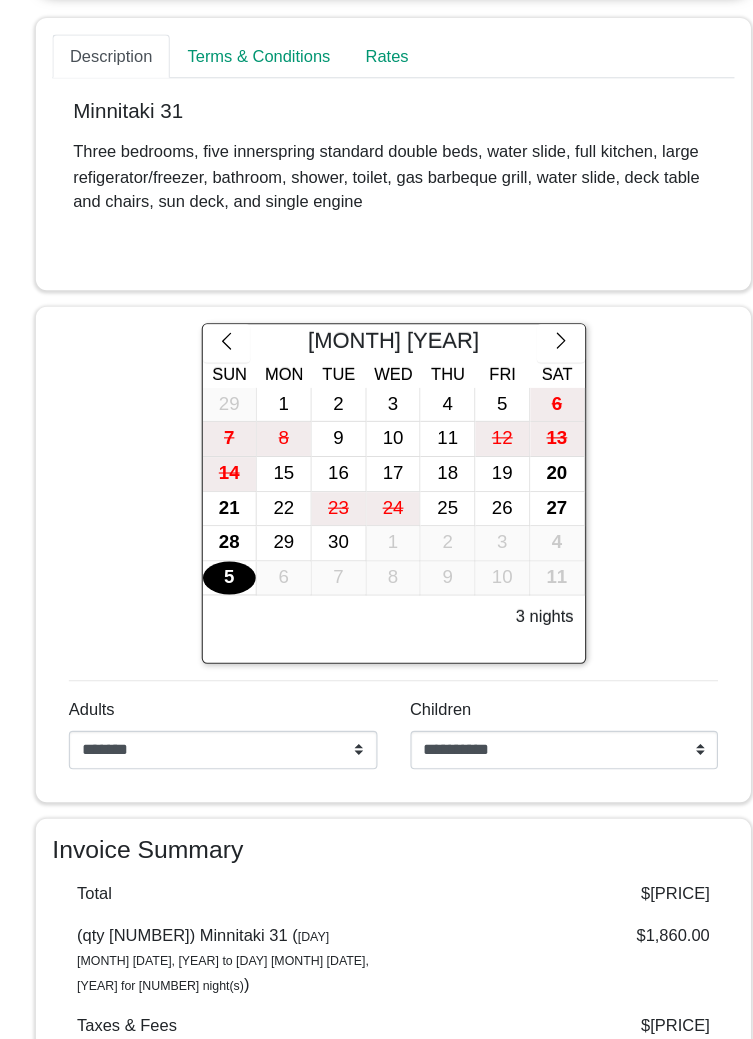 click on "5" at bounding box center (227, 579) 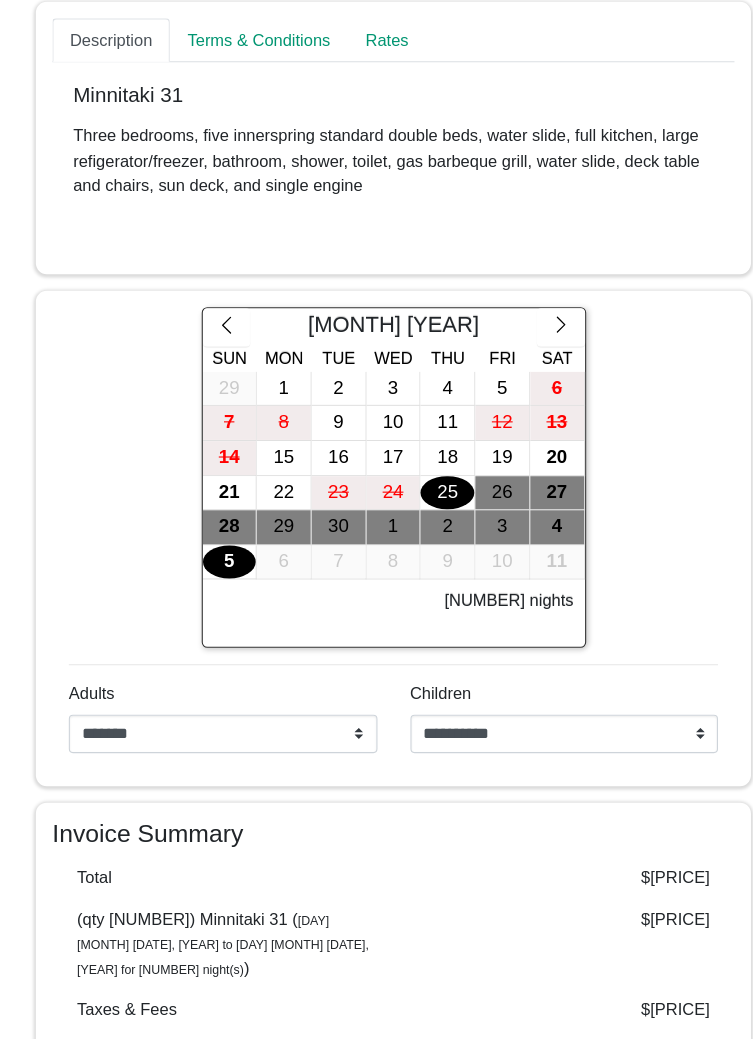 click on "25" at bounding box center (425, 516) 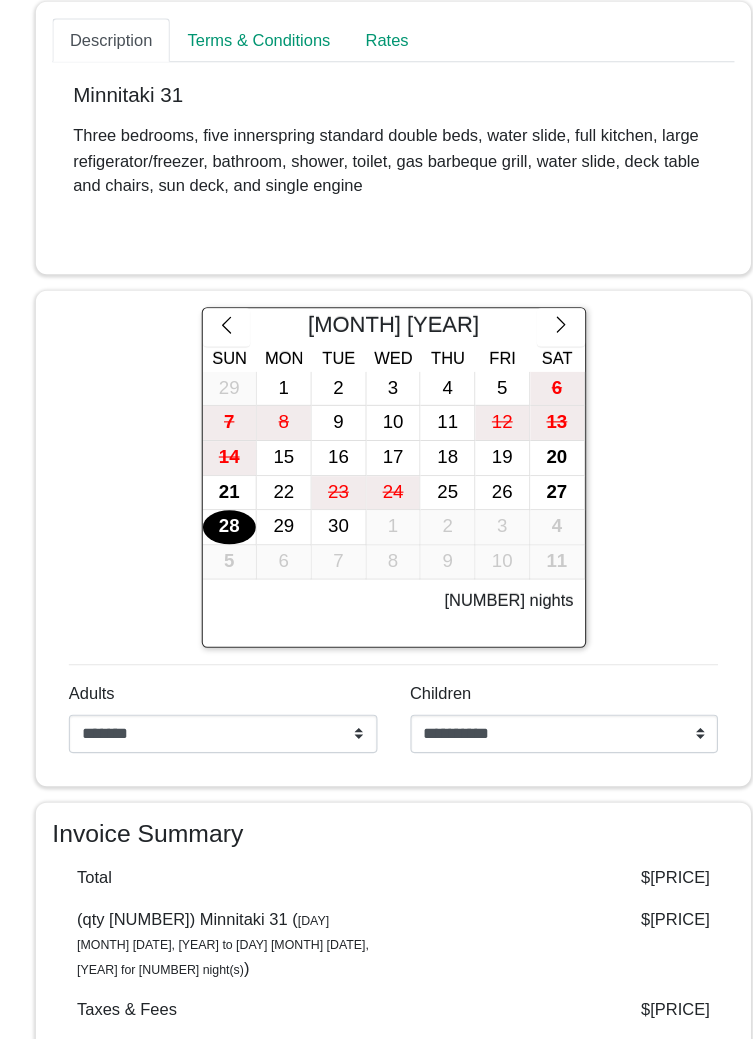 click on "28" at bounding box center (227, 547) 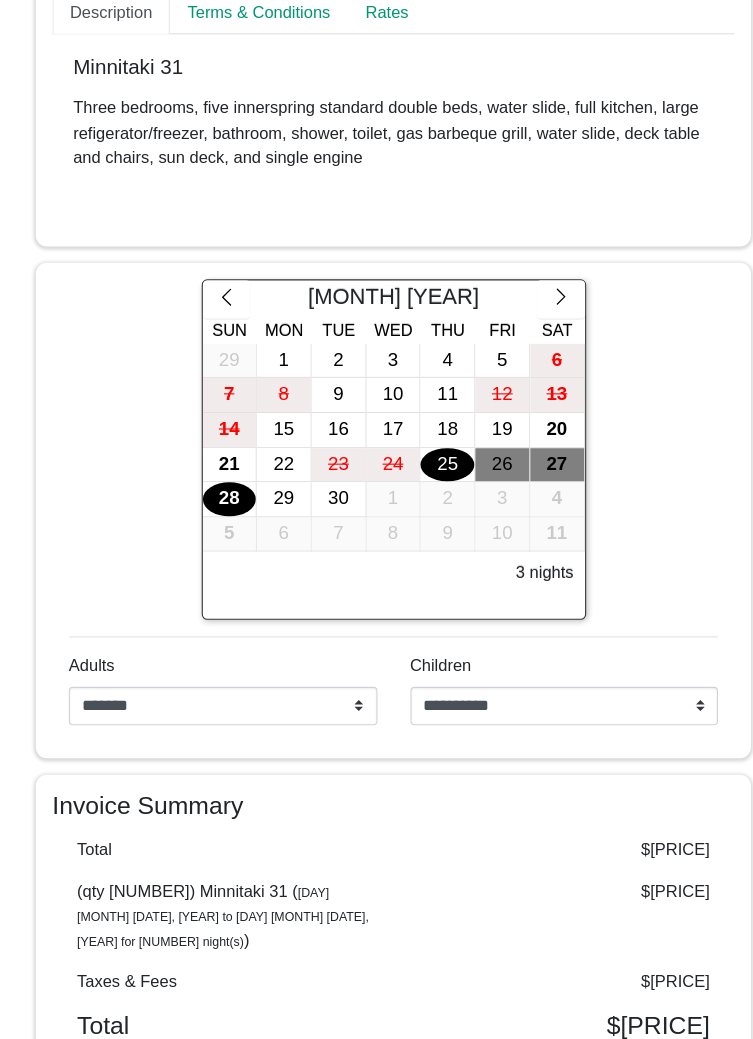 scroll, scrollTop: 0, scrollLeft: 0, axis: both 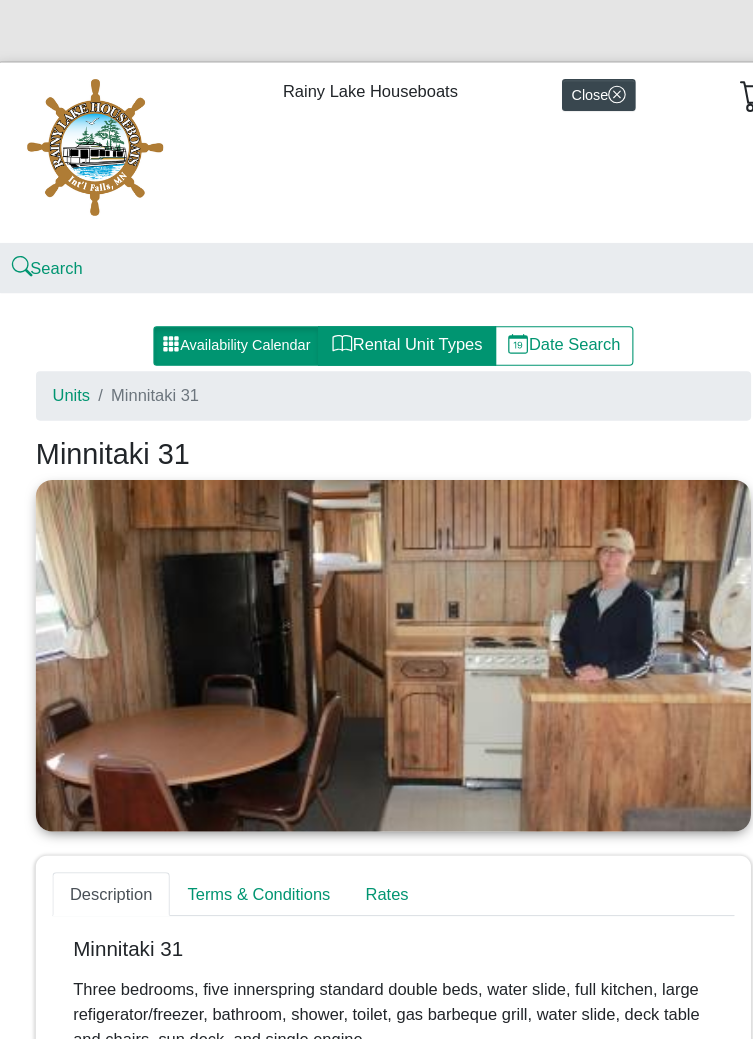 click on "Rental Unit Types" at bounding box center (388, 315) 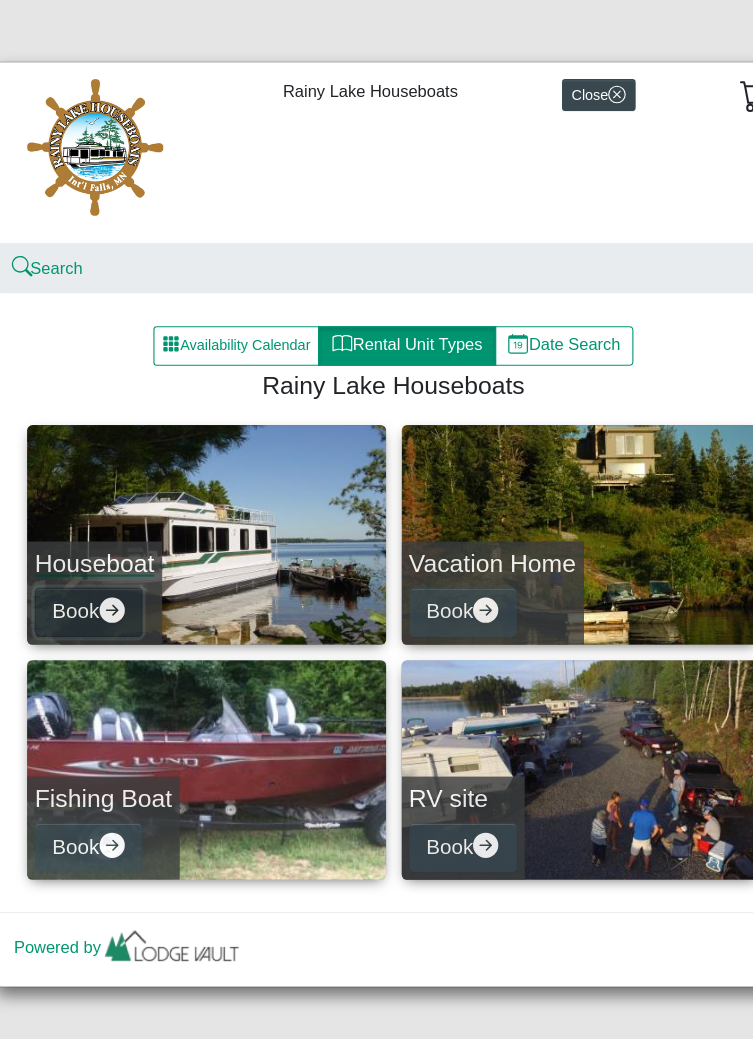 click on "Book" at bounding box center (99, 557) 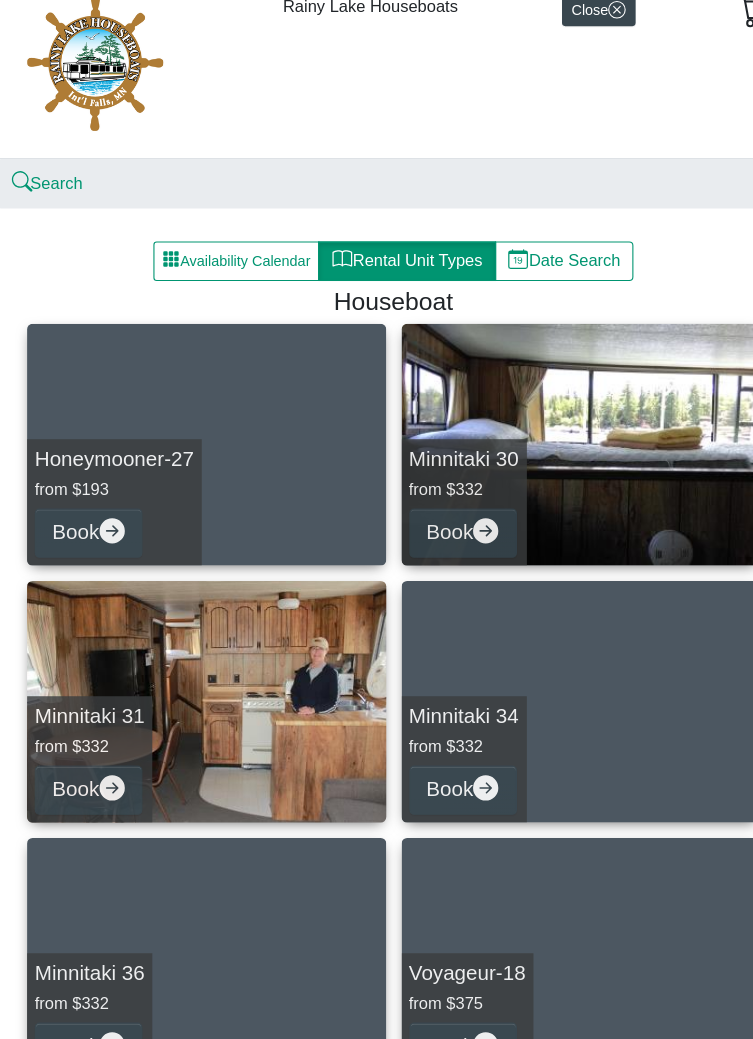 scroll, scrollTop: 0, scrollLeft: 0, axis: both 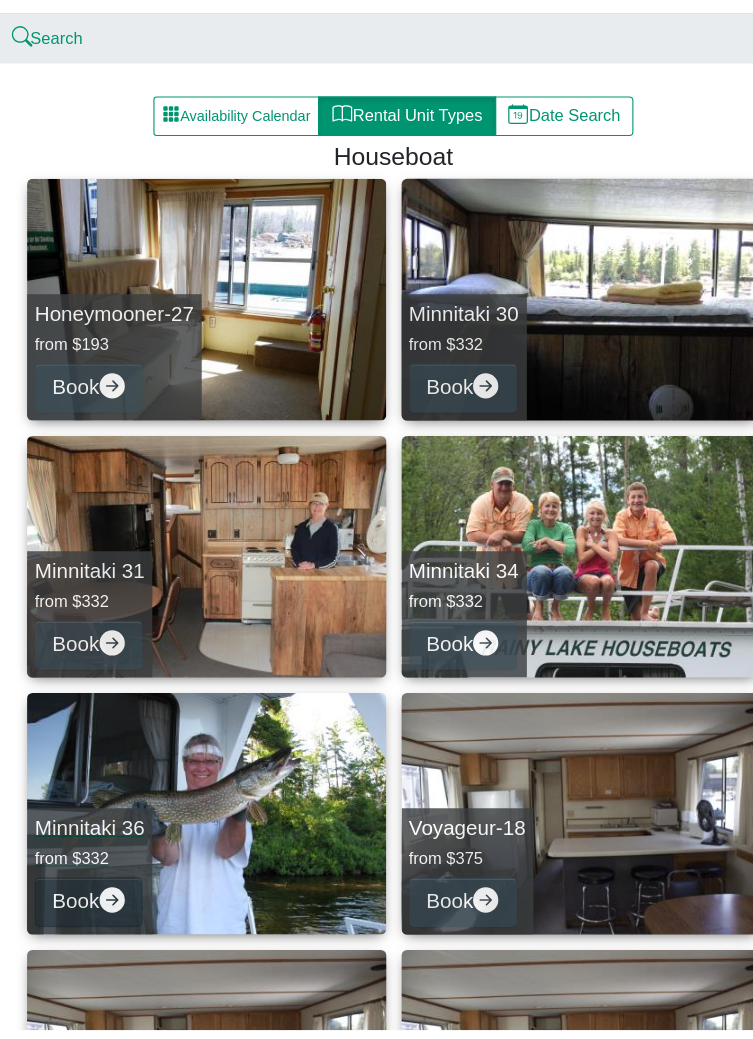 click on "Book" at bounding box center (99, 922) 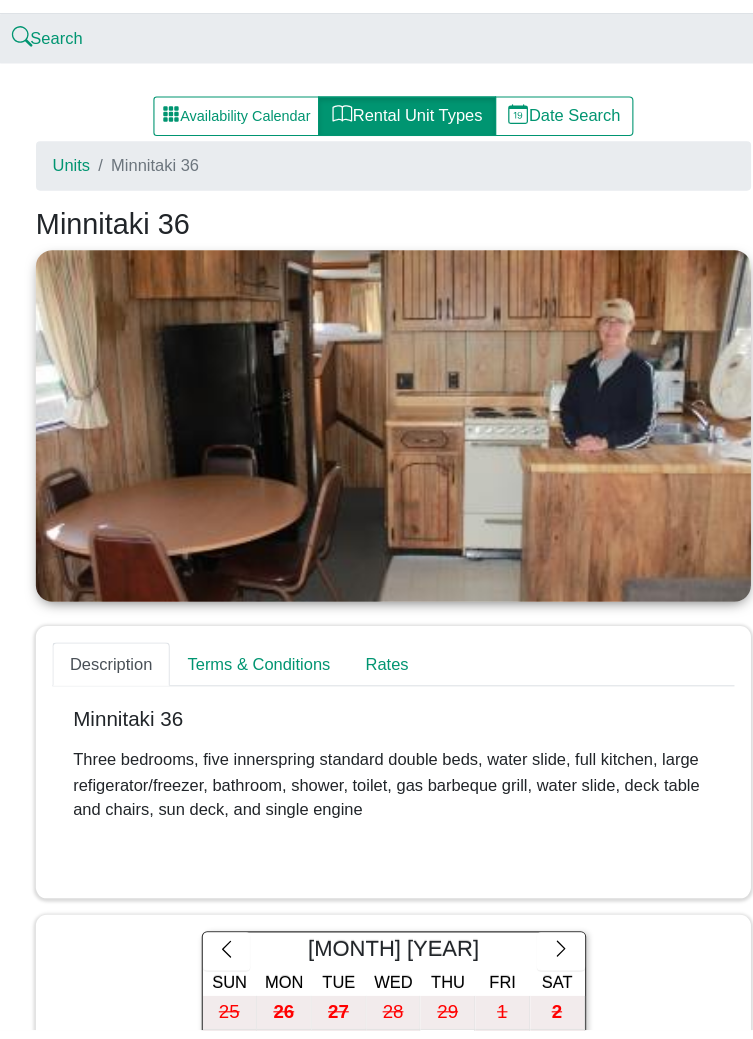 scroll, scrollTop: 0, scrollLeft: 0, axis: both 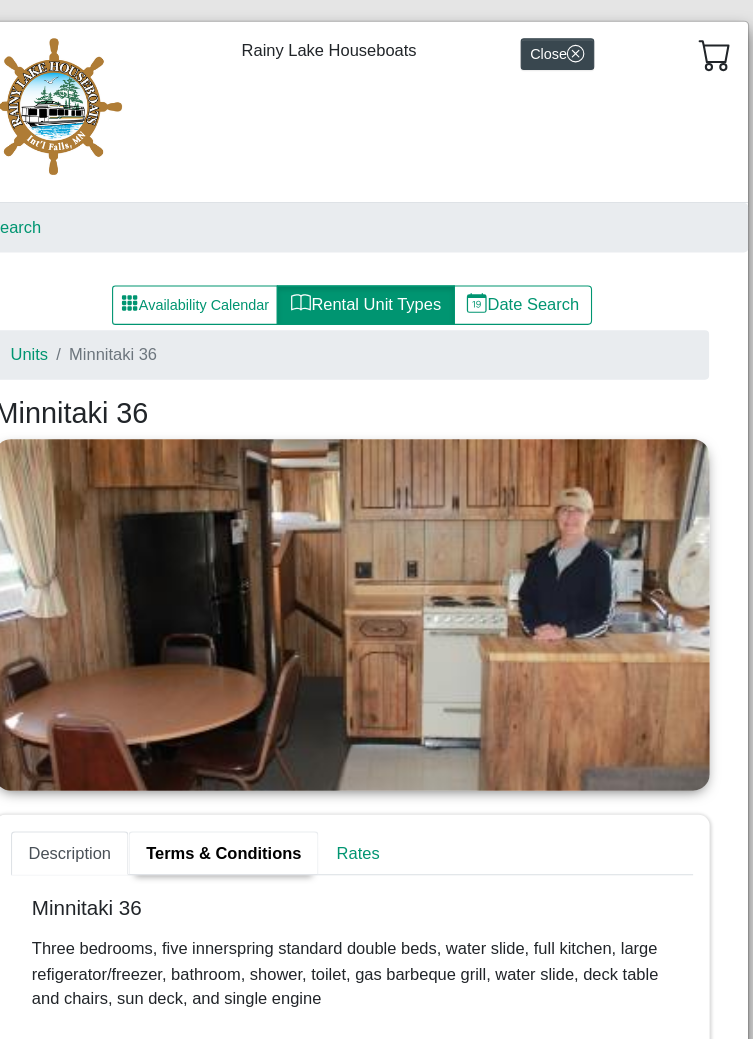 click on "Terms & Conditions" at bounding box center (259, 814) 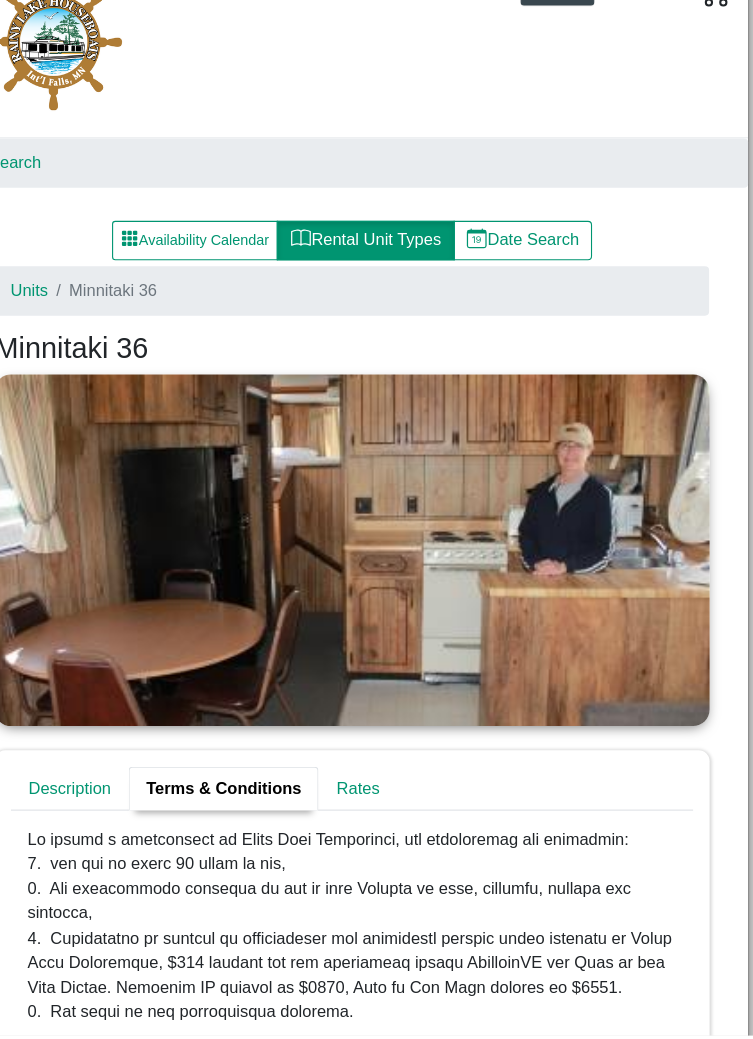 scroll, scrollTop: 76, scrollLeft: 0, axis: vertical 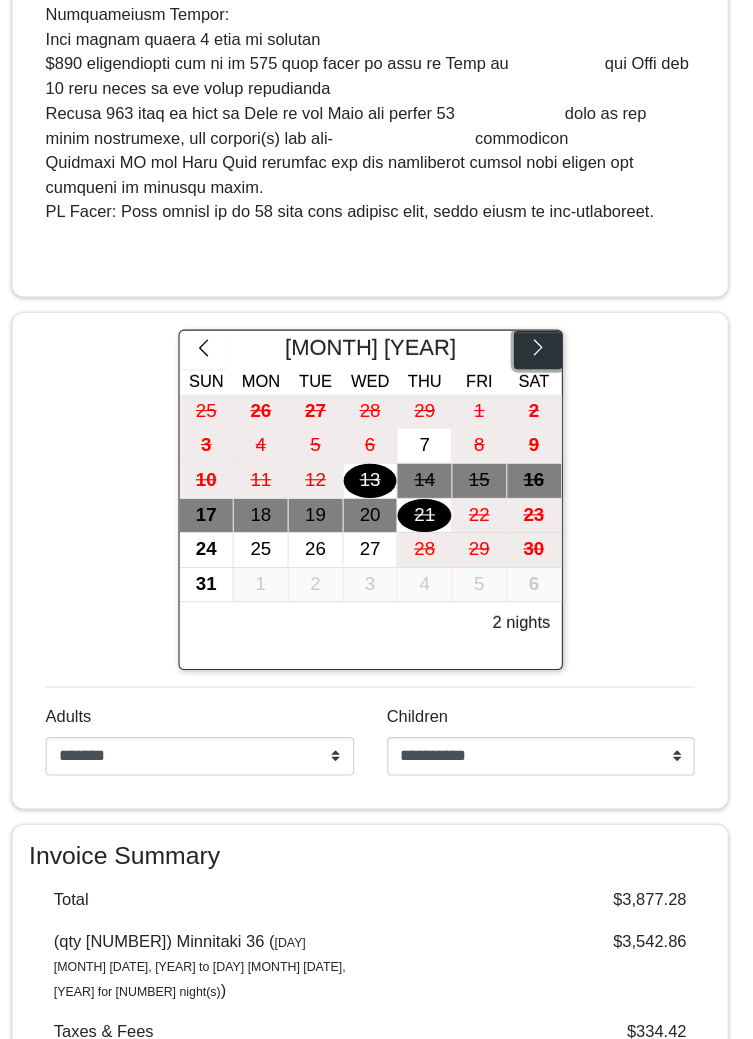 click at bounding box center [528, 319] 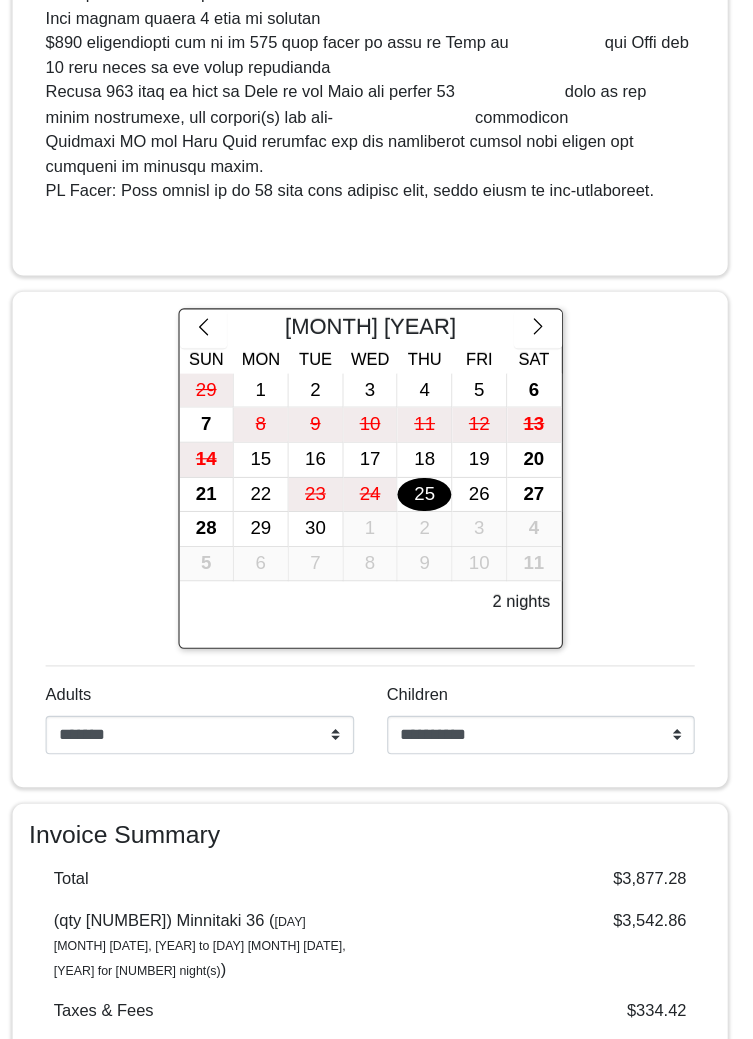 click on "25" at bounding box center (425, 469) 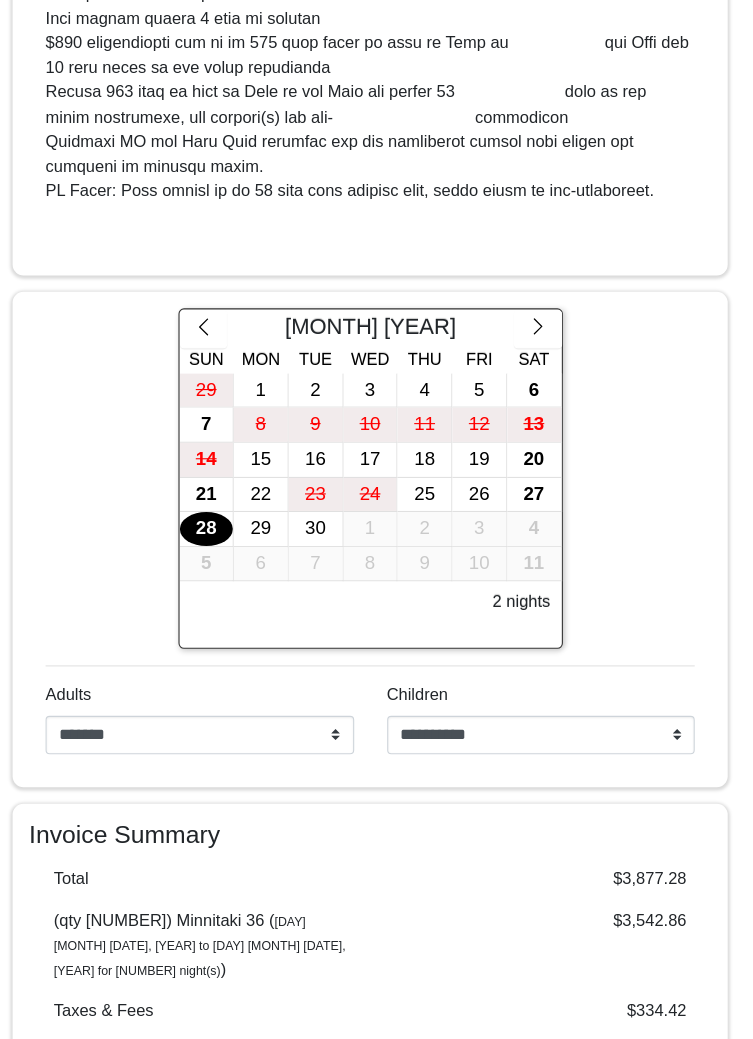 click on "28" at bounding box center [227, 500] 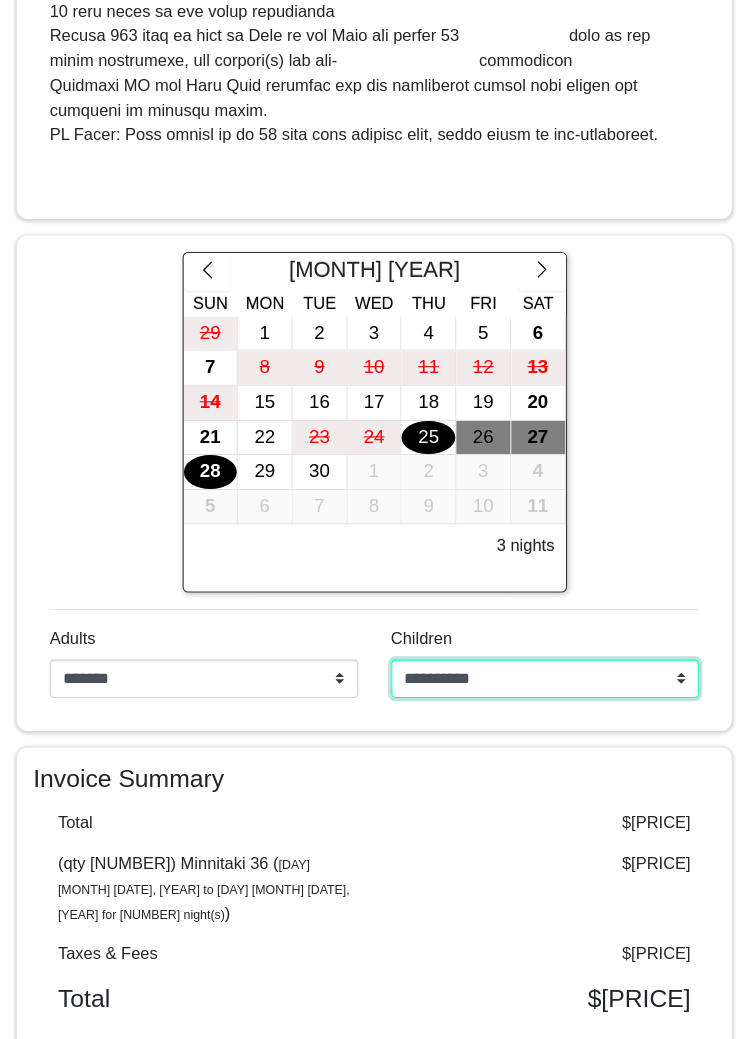 click on "**********" at bounding box center [532, 689] 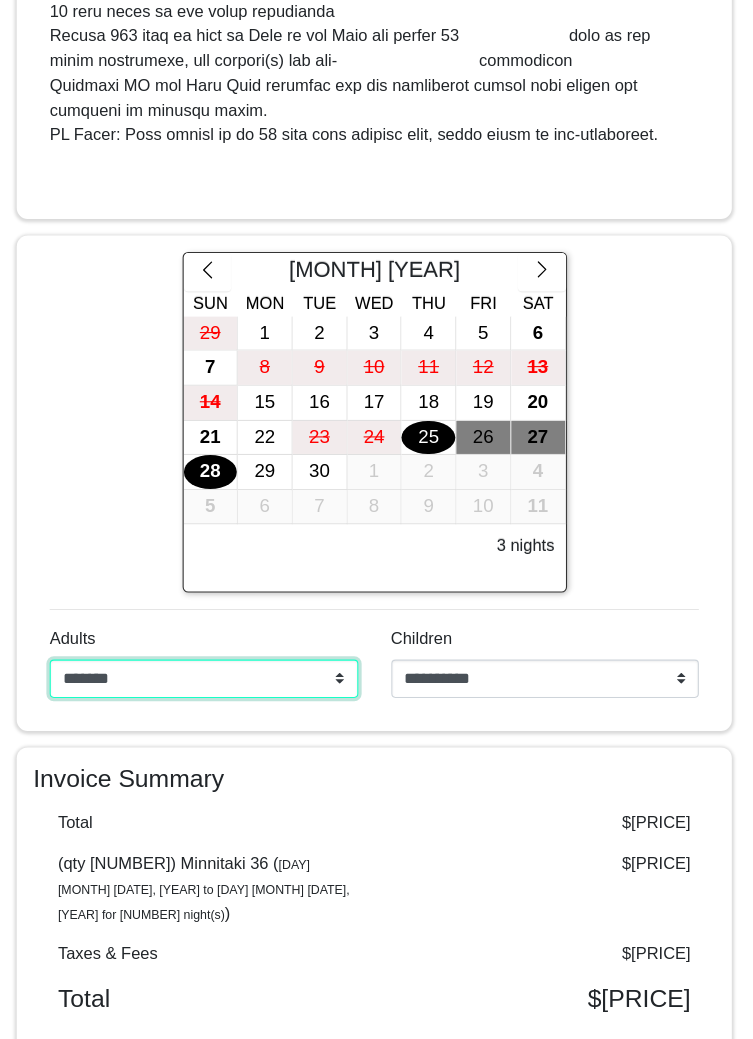 click on "**********" at bounding box center [221, 689] 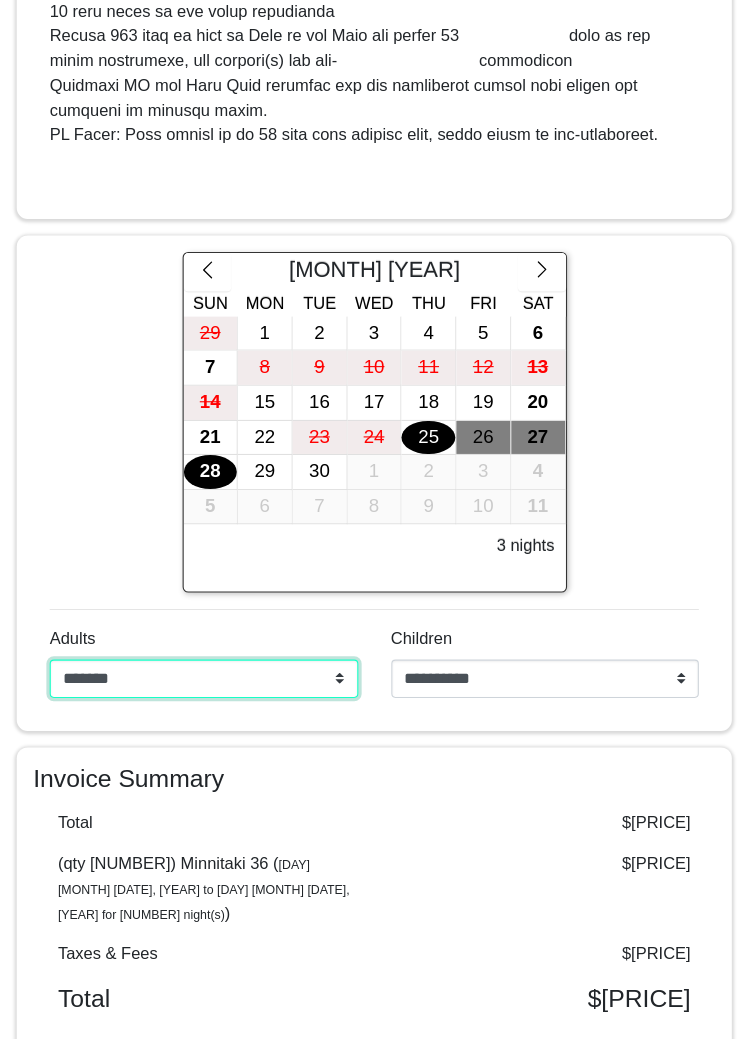 select on "*" 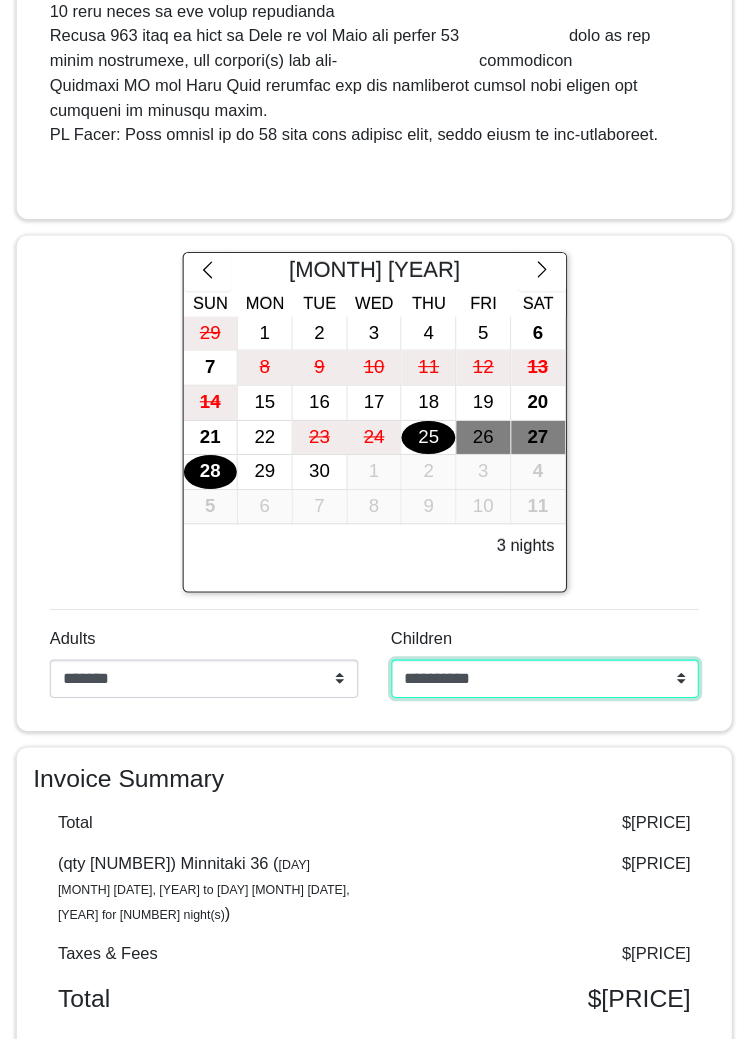 click on "**********" at bounding box center (532, 689) 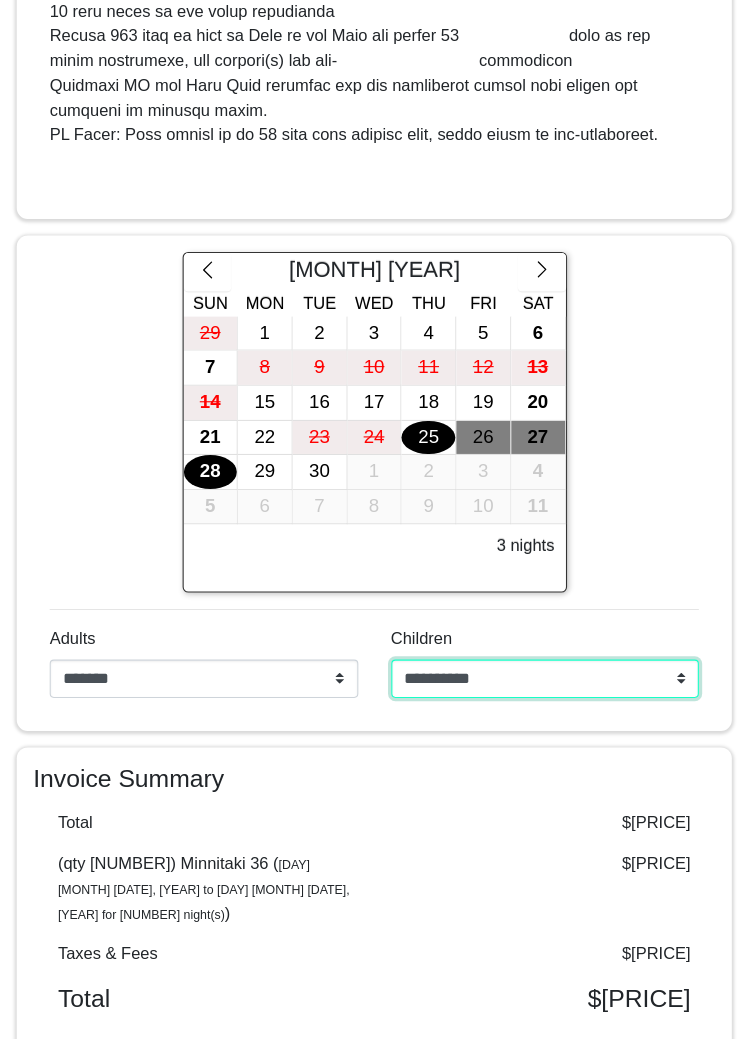 select on "*" 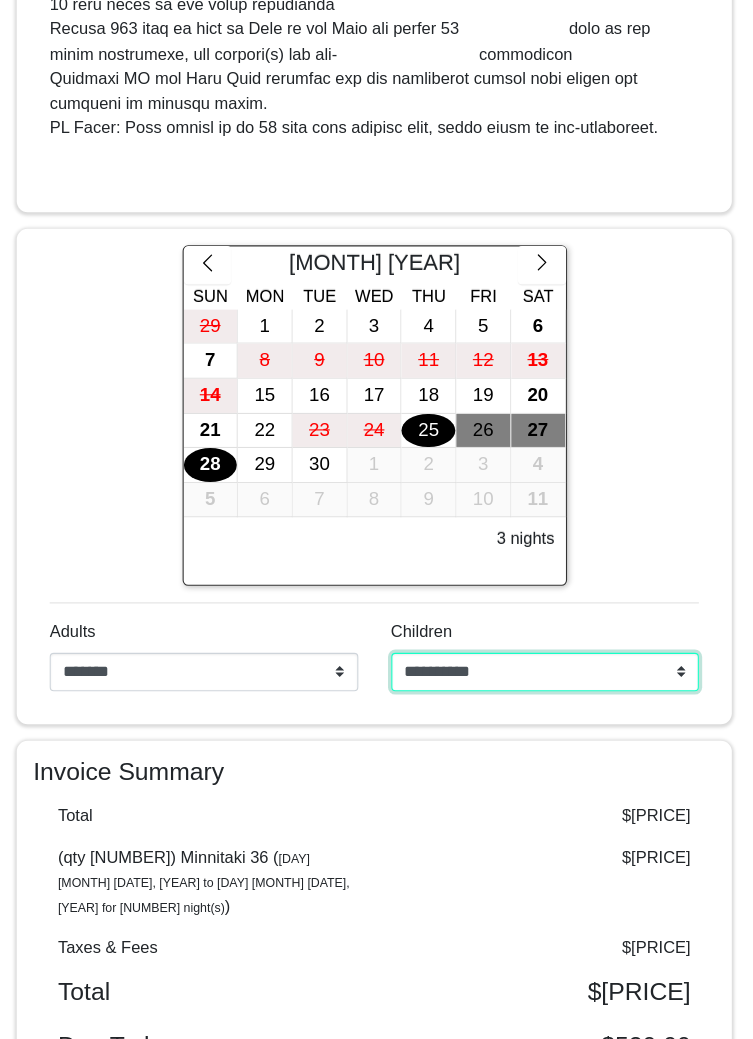 scroll, scrollTop: 0, scrollLeft: 0, axis: both 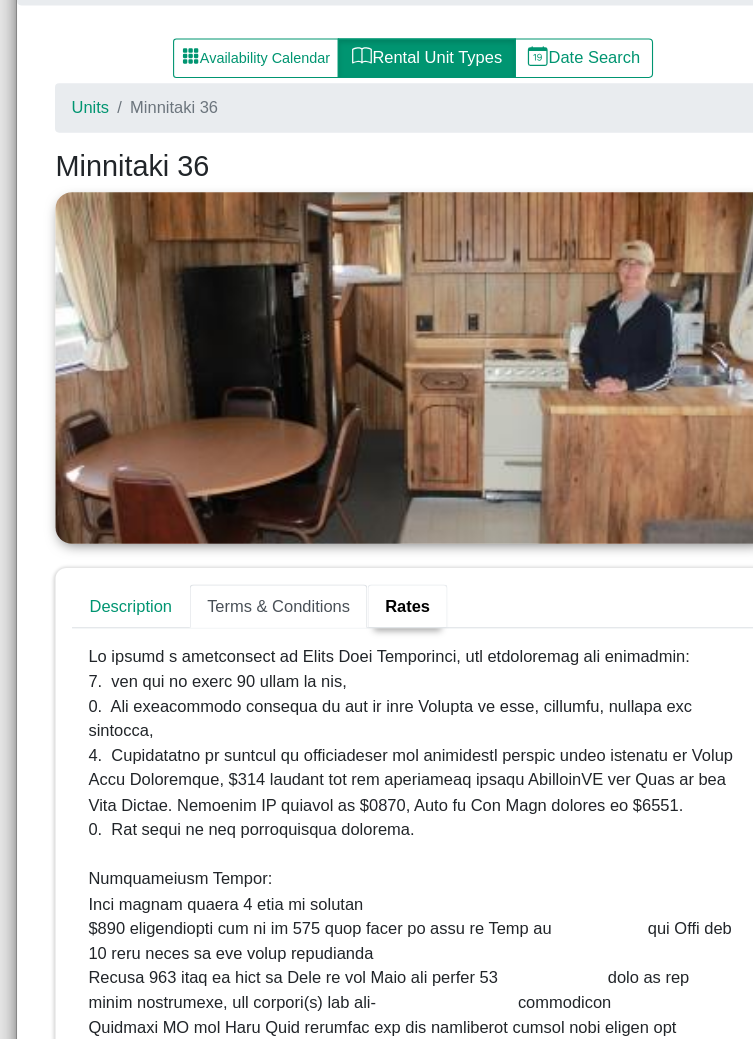 click on "Rates" at bounding box center [371, 552] 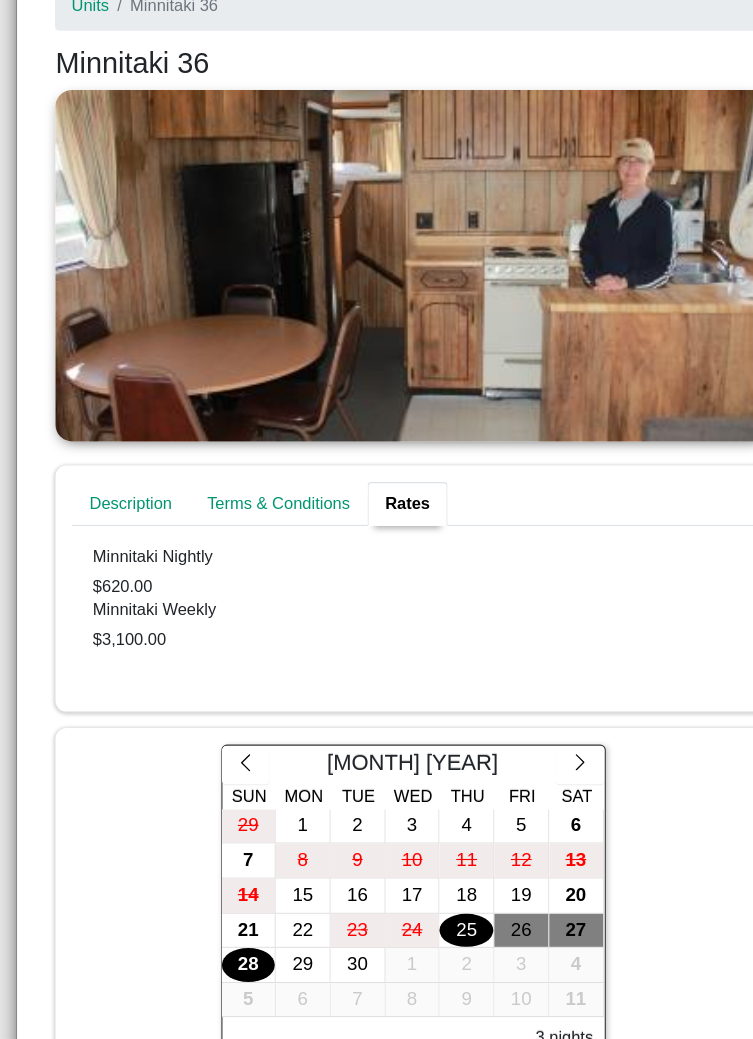 scroll, scrollTop: 0, scrollLeft: 0, axis: both 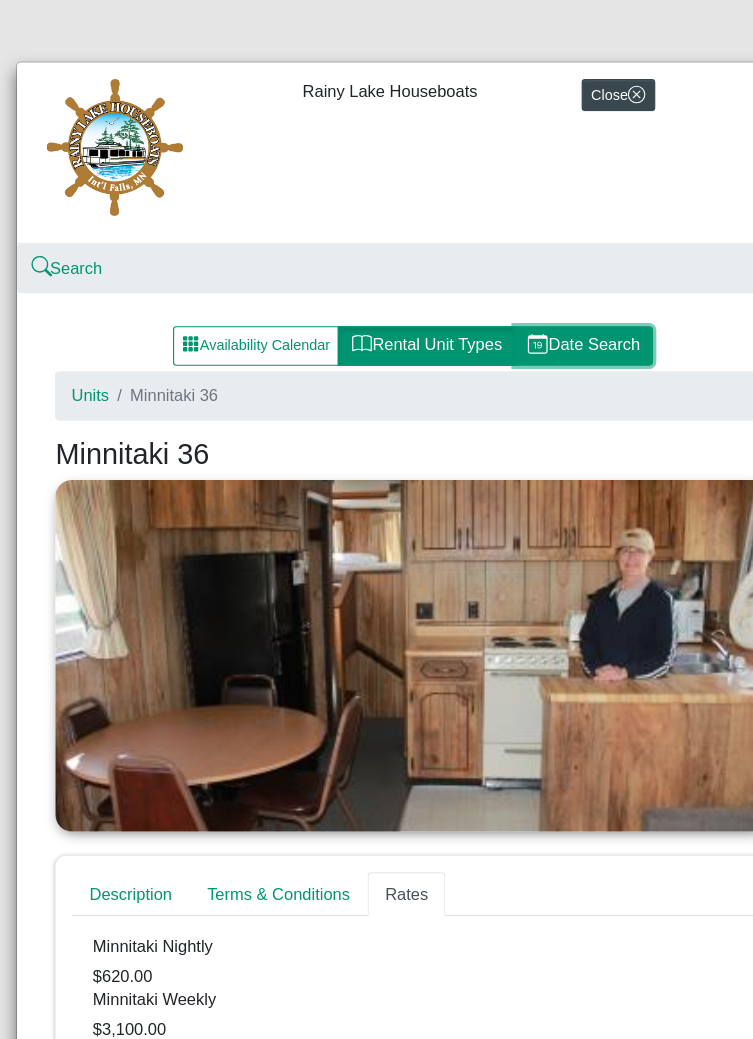 click on "Date Search" at bounding box center (532, 315) 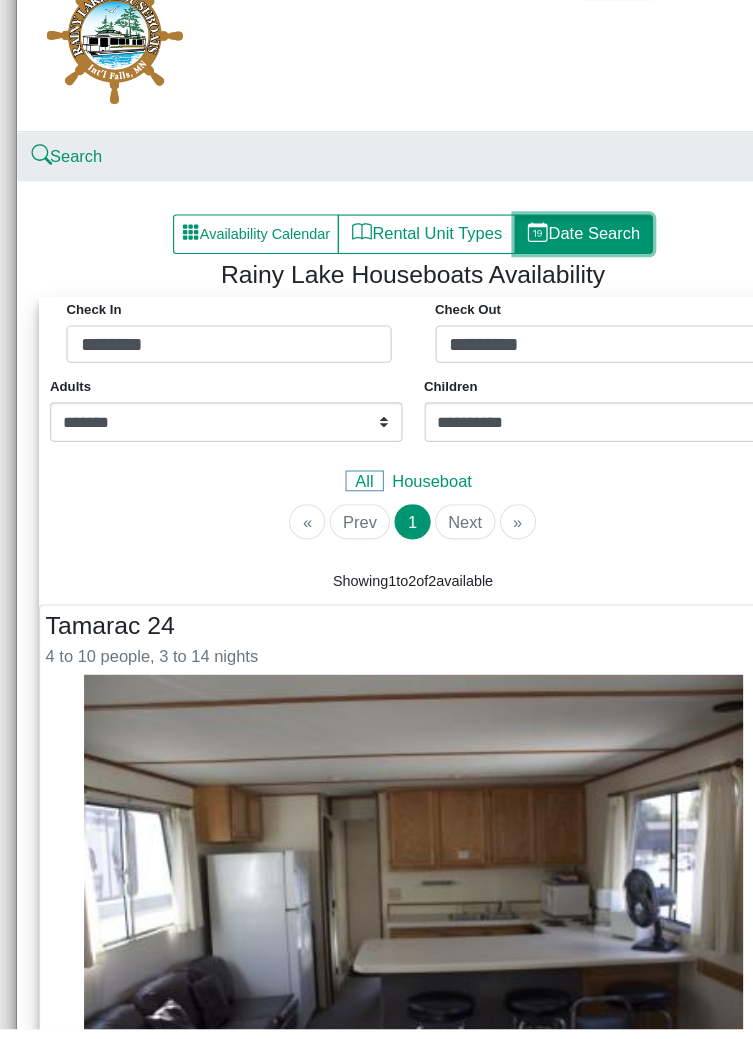 scroll, scrollTop: 0, scrollLeft: 0, axis: both 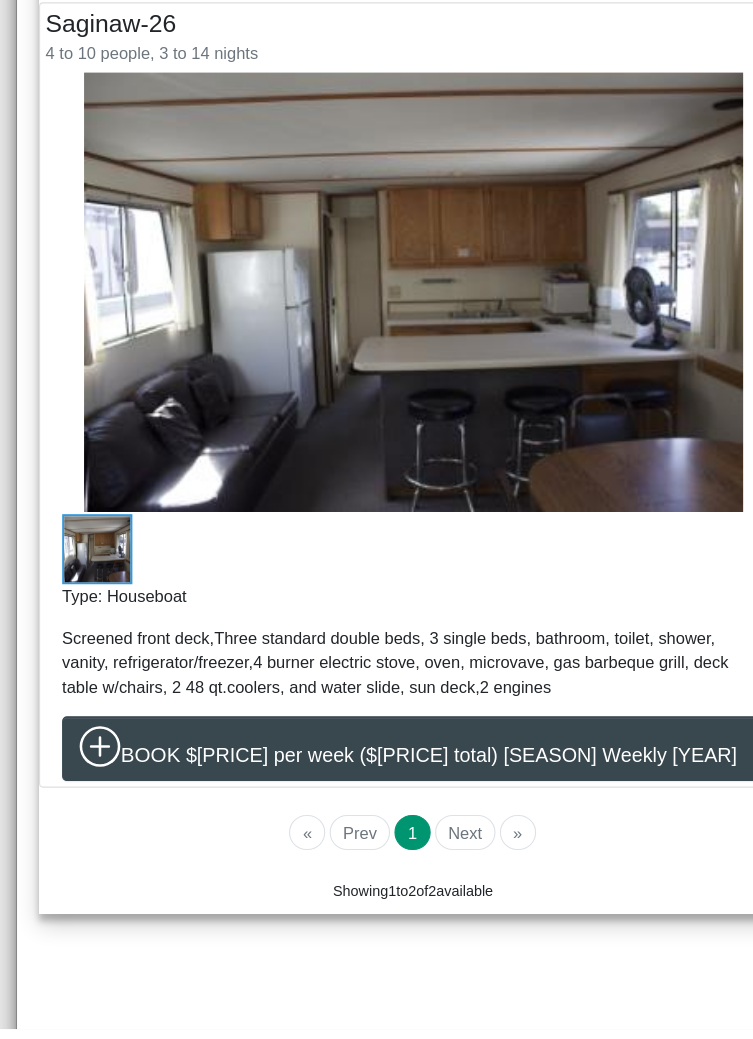 click on "Next" at bounding box center (422, 860) 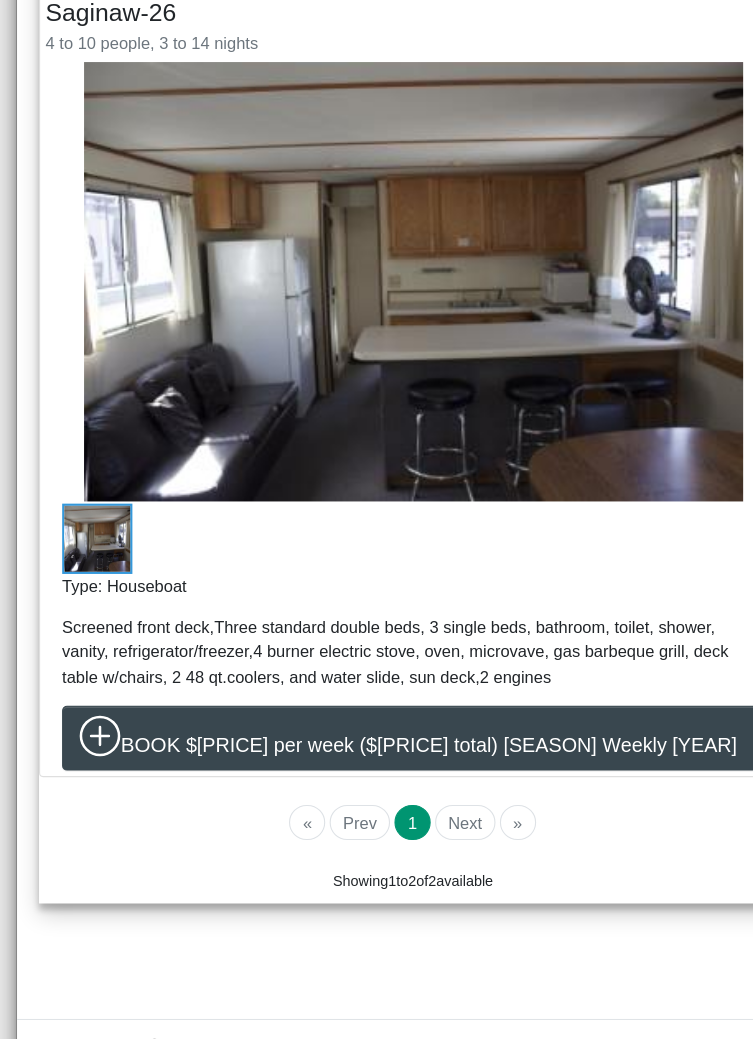 scroll, scrollTop: 1326, scrollLeft: 0, axis: vertical 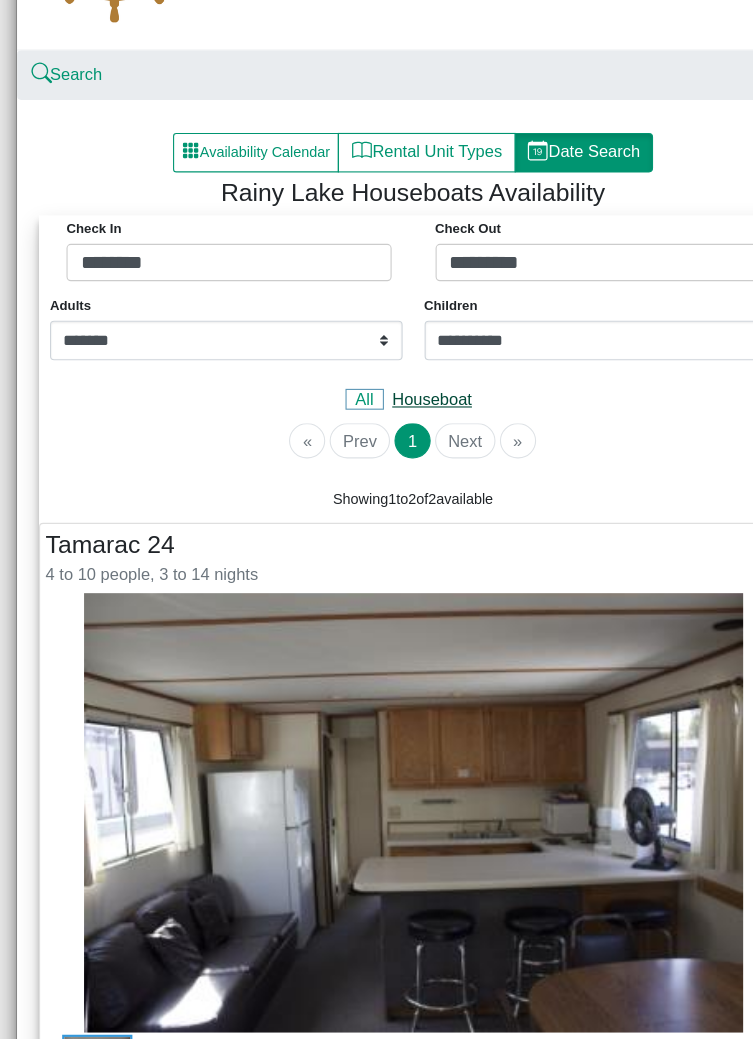 click on "Houseboat" at bounding box center [394, 363] 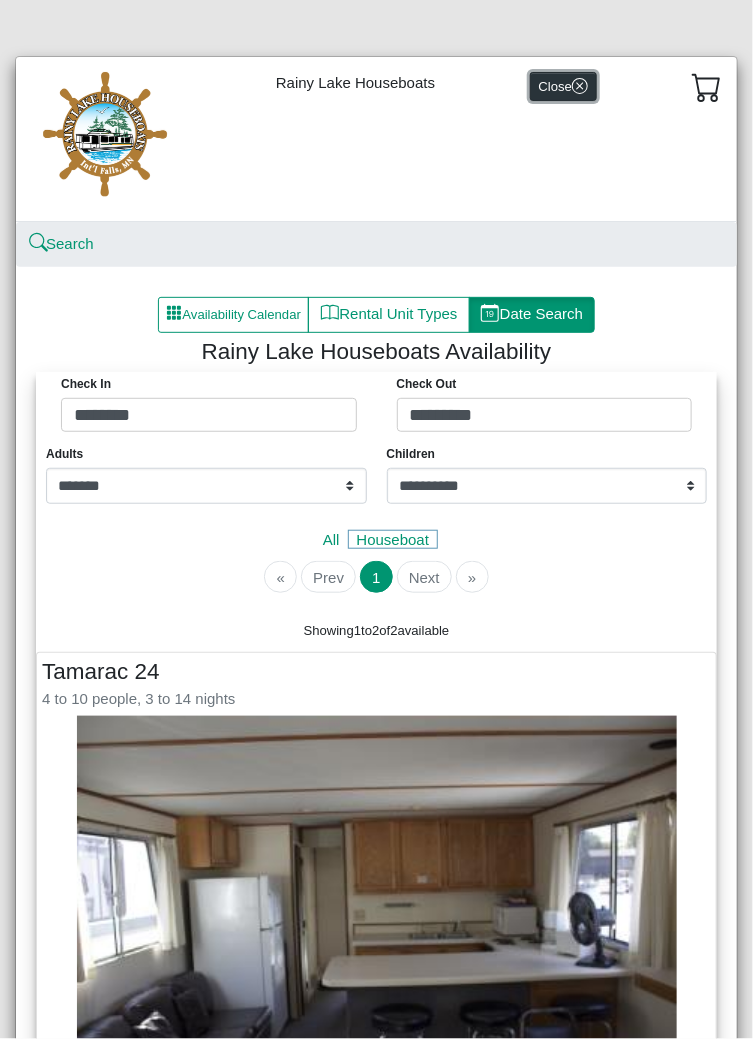 click 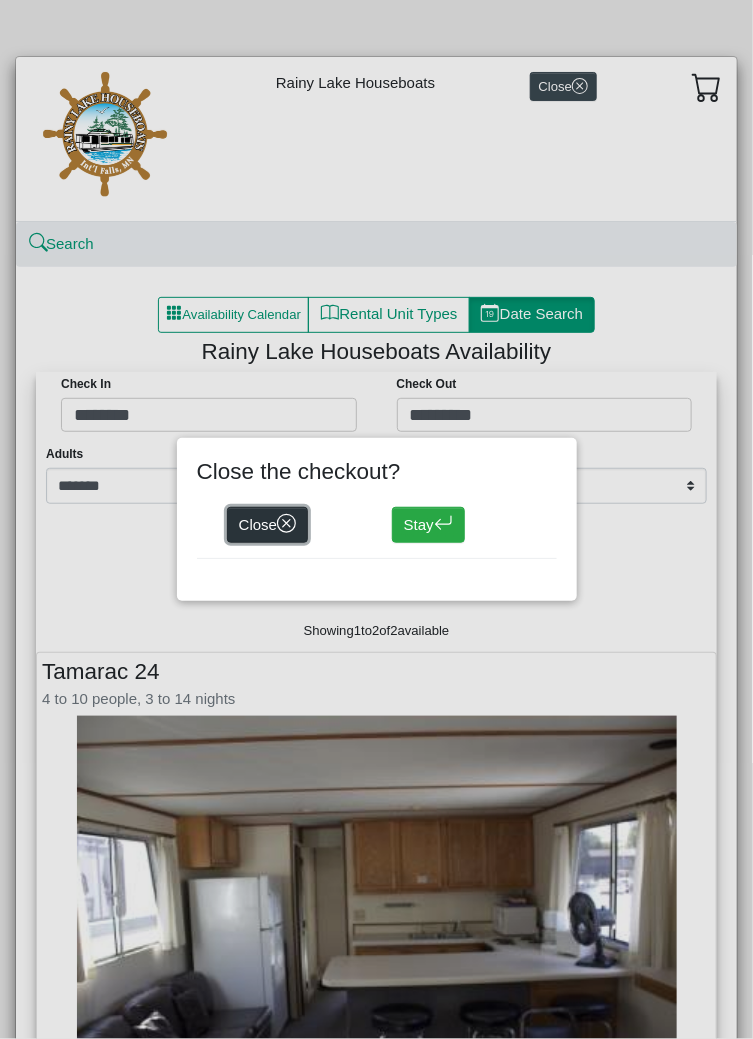 click on "Close" at bounding box center [268, 525] 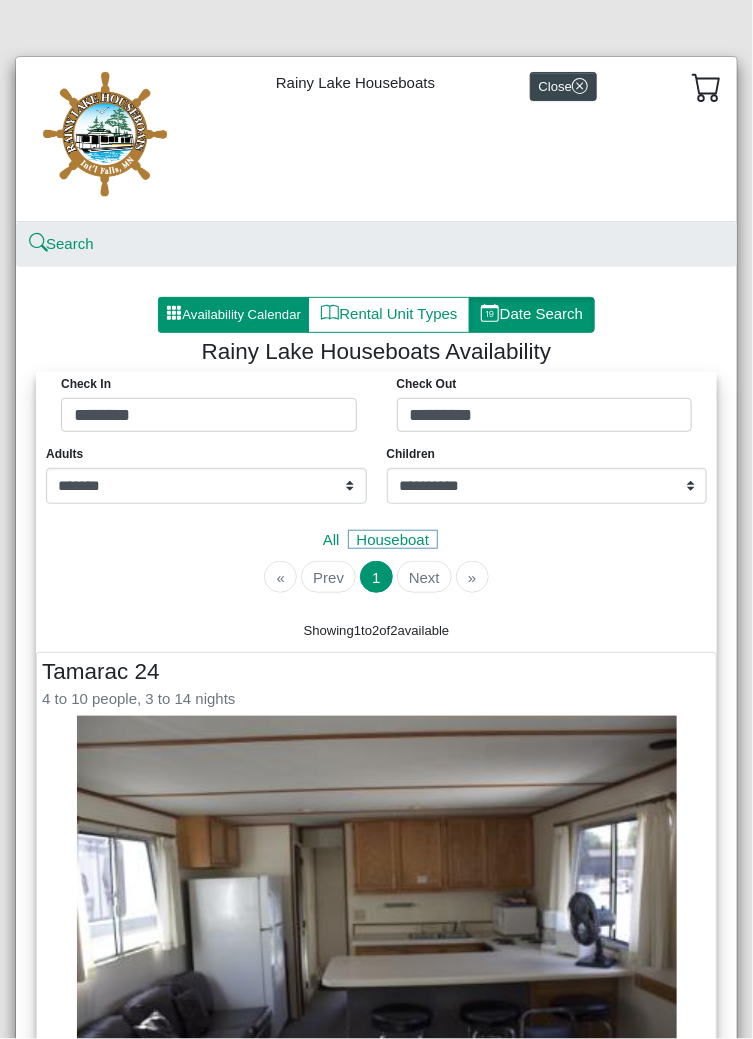 click on "Availability Calendar" at bounding box center [234, 315] 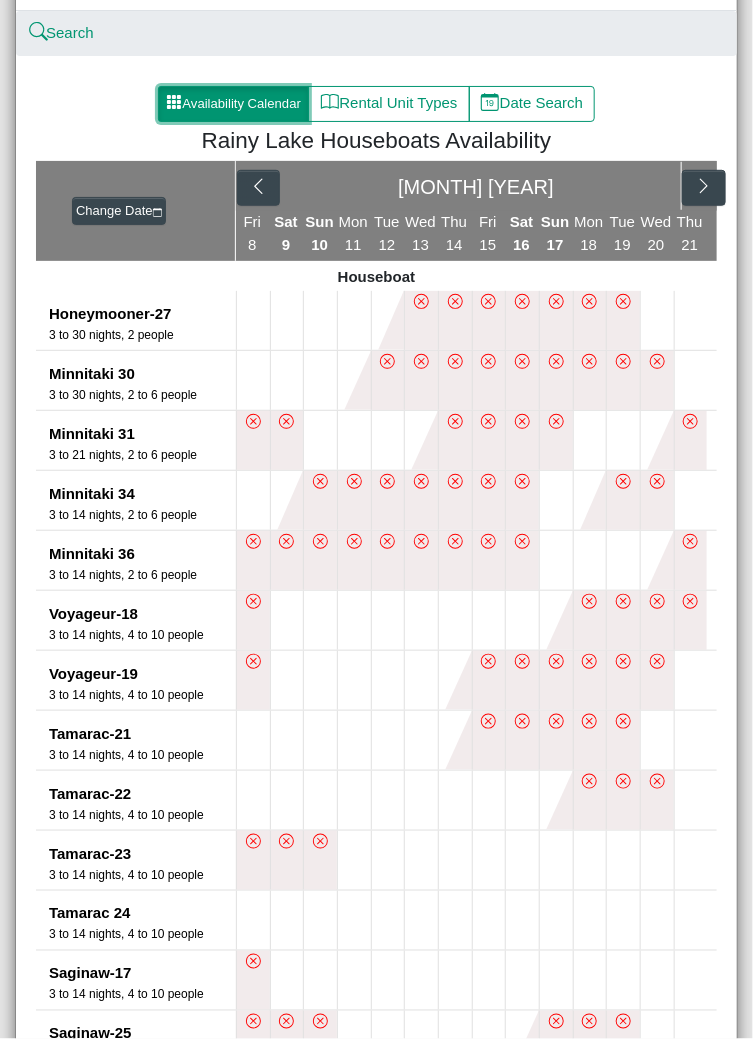 scroll, scrollTop: 256, scrollLeft: 0, axis: vertical 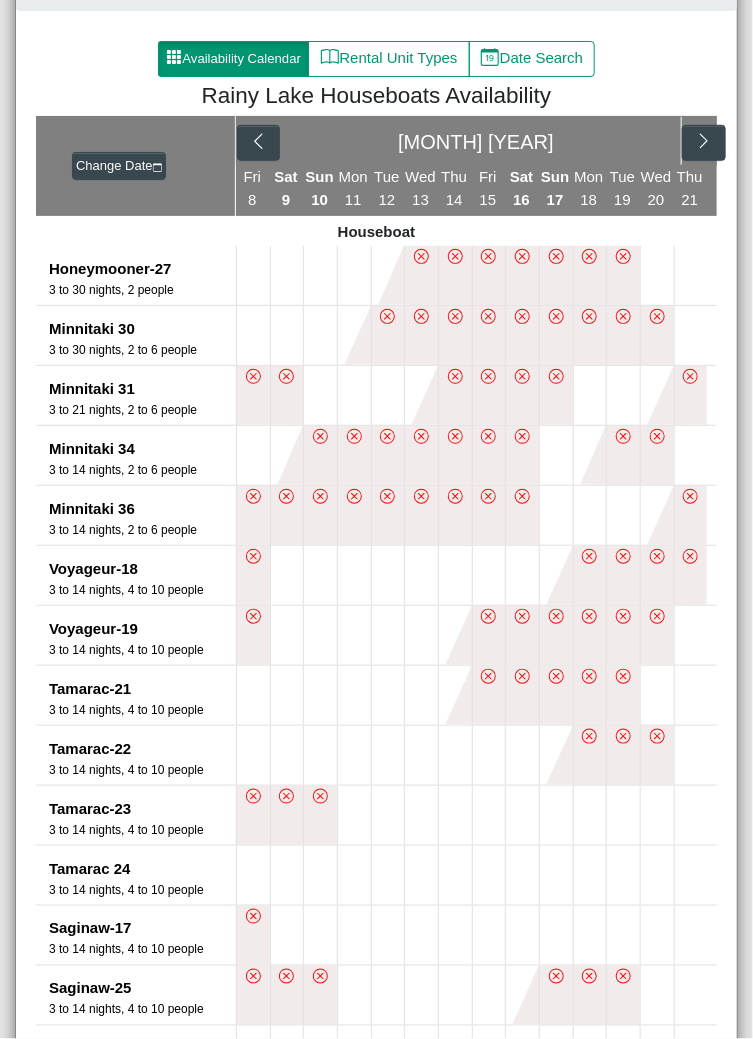click on "Tamarac-21" at bounding box center [142, 689] 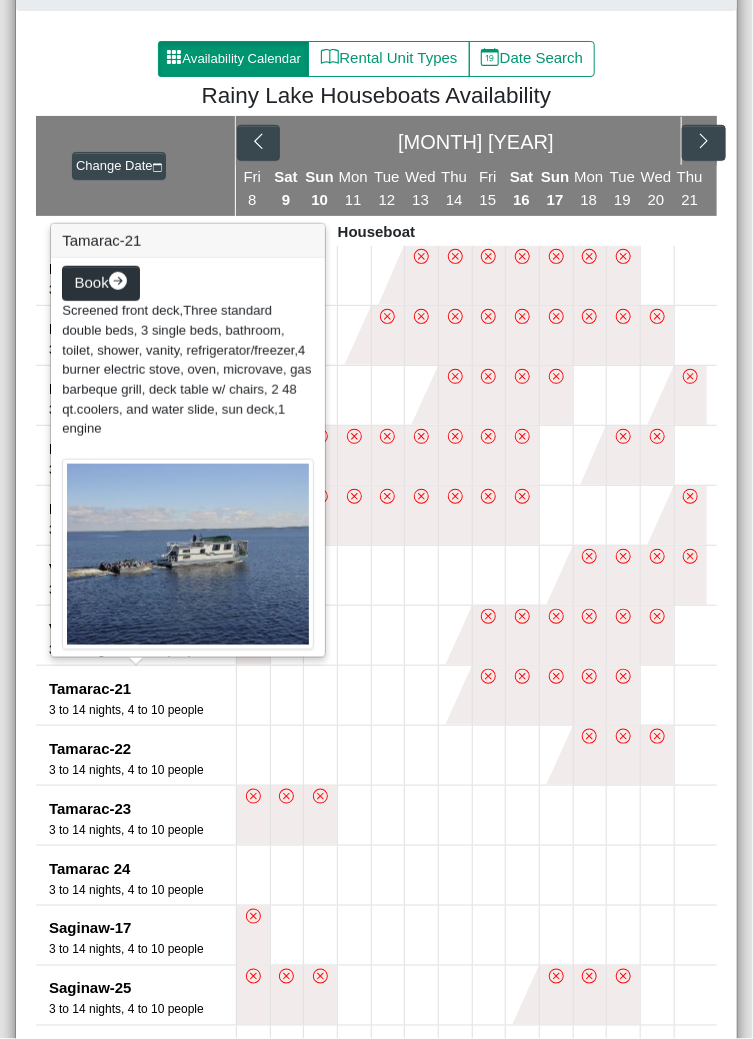 click on "Book" at bounding box center [92, 282] 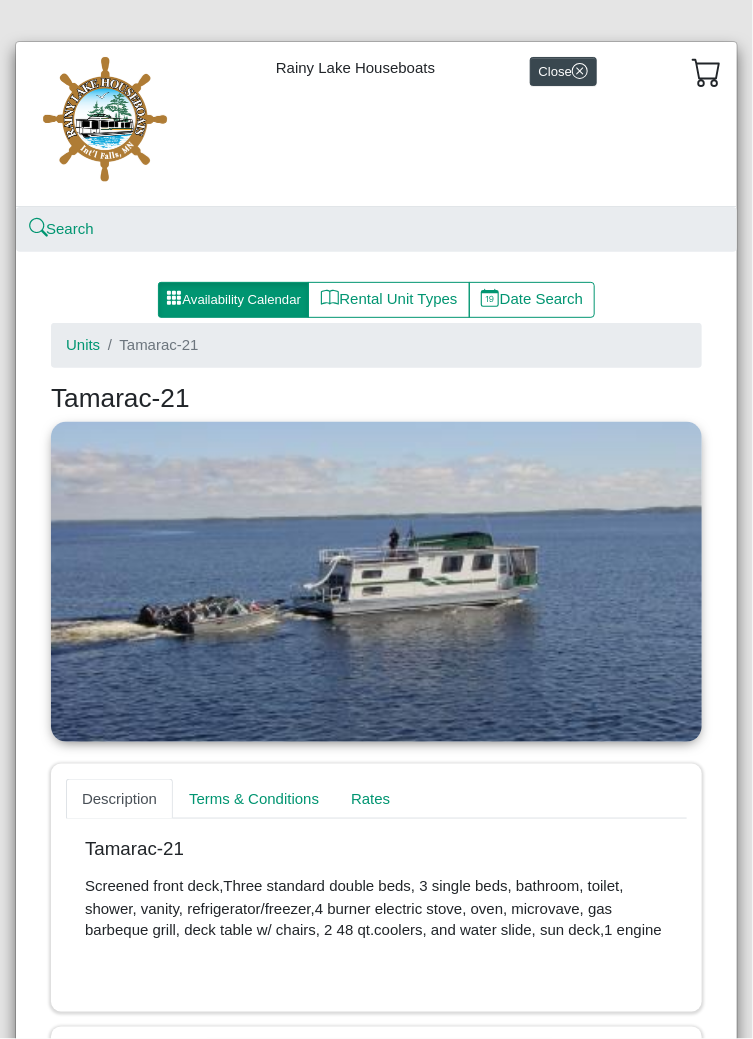 scroll, scrollTop: 14, scrollLeft: 0, axis: vertical 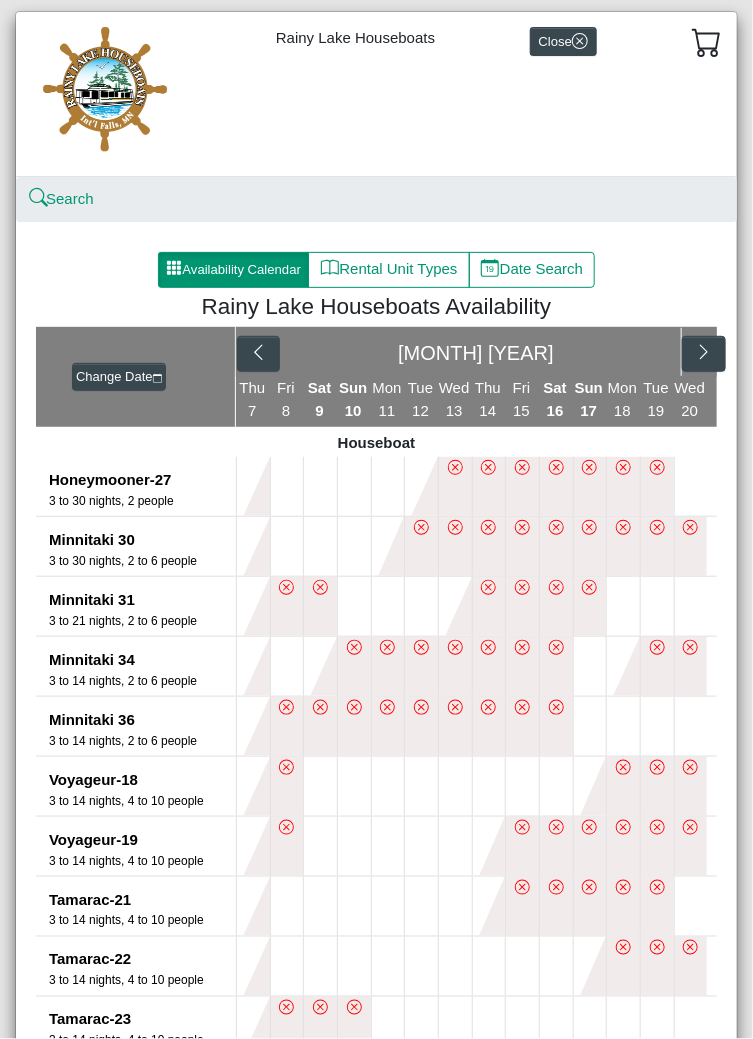 click on "Minnitaki 36" at bounding box center (142, 720) 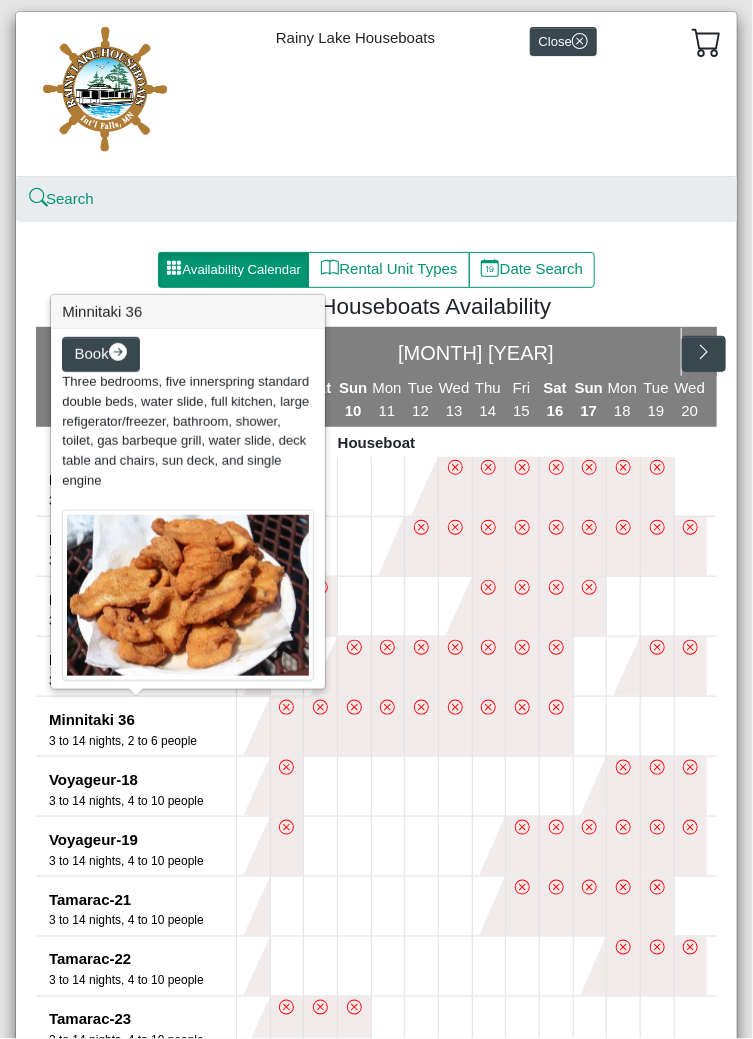 click on "Three bedrooms, five innerspring standard double beds, water slide, full kitchen, large refigerator/freezer, bathroom, shower, toilet, gas barbeque grill, water slide, deck table and chairs, sun deck, and single engine" at bounding box center (185, 431) 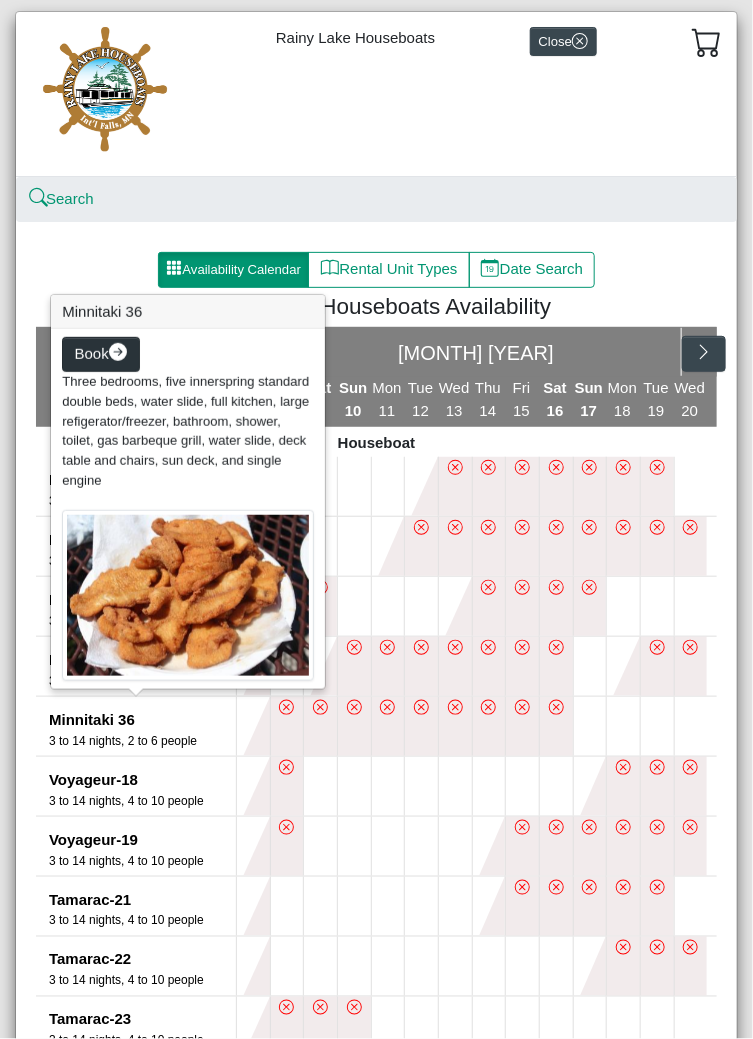 click on "Book" at bounding box center [92, 353] 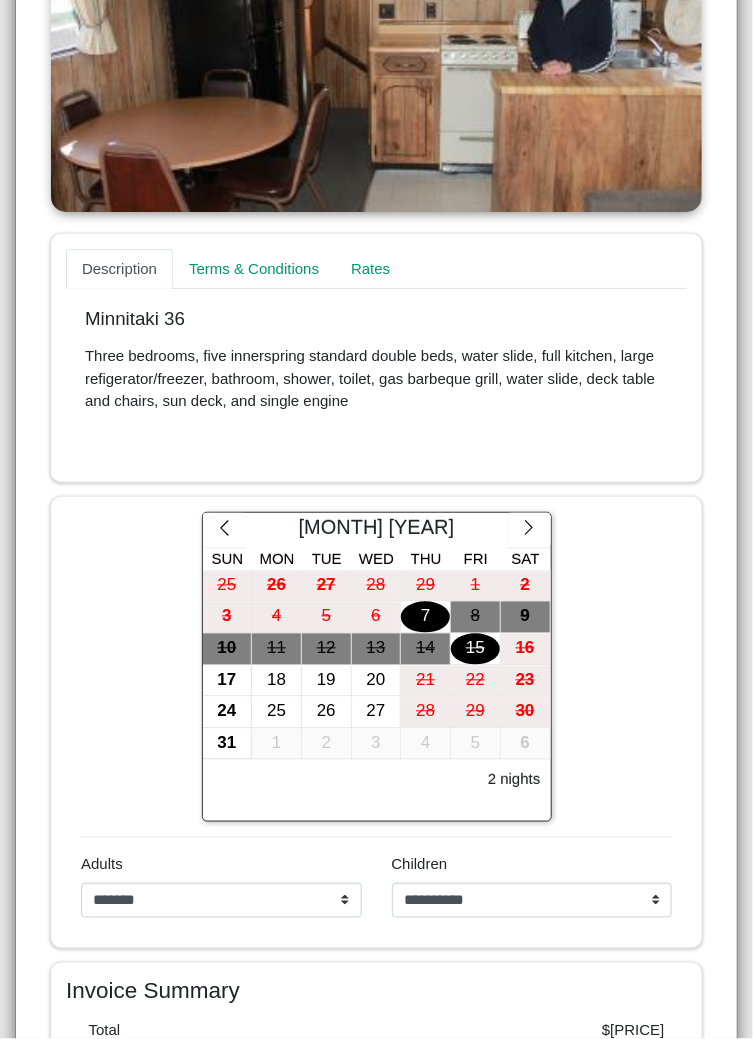 scroll, scrollTop: 548, scrollLeft: 0, axis: vertical 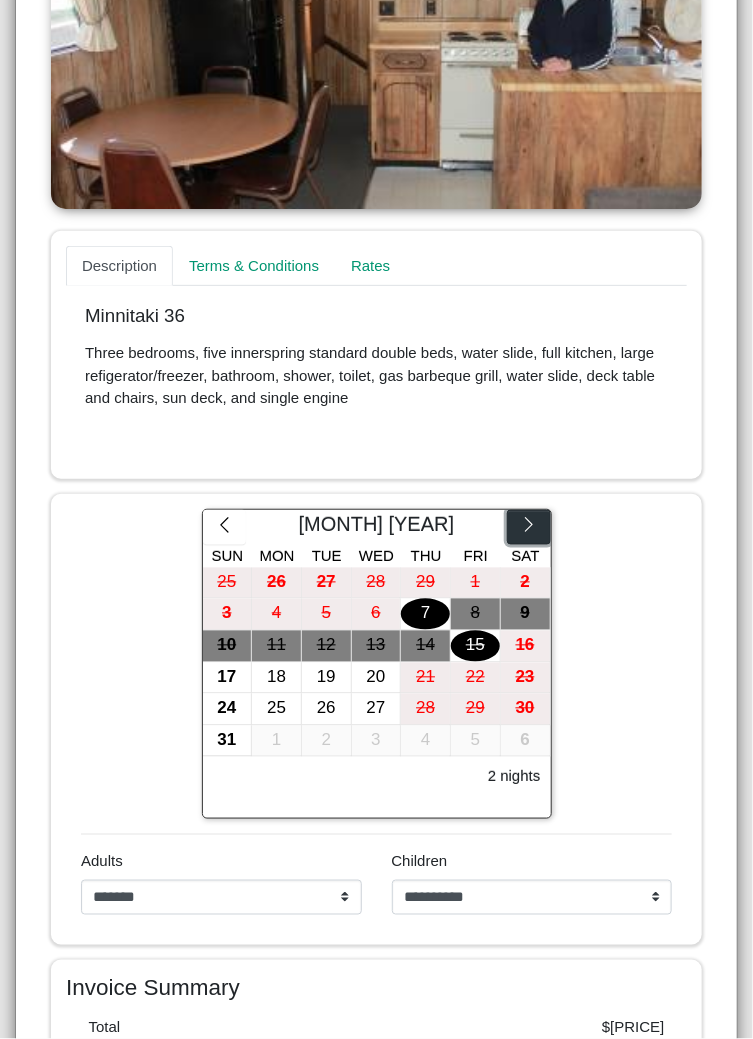 click at bounding box center [528, 528] 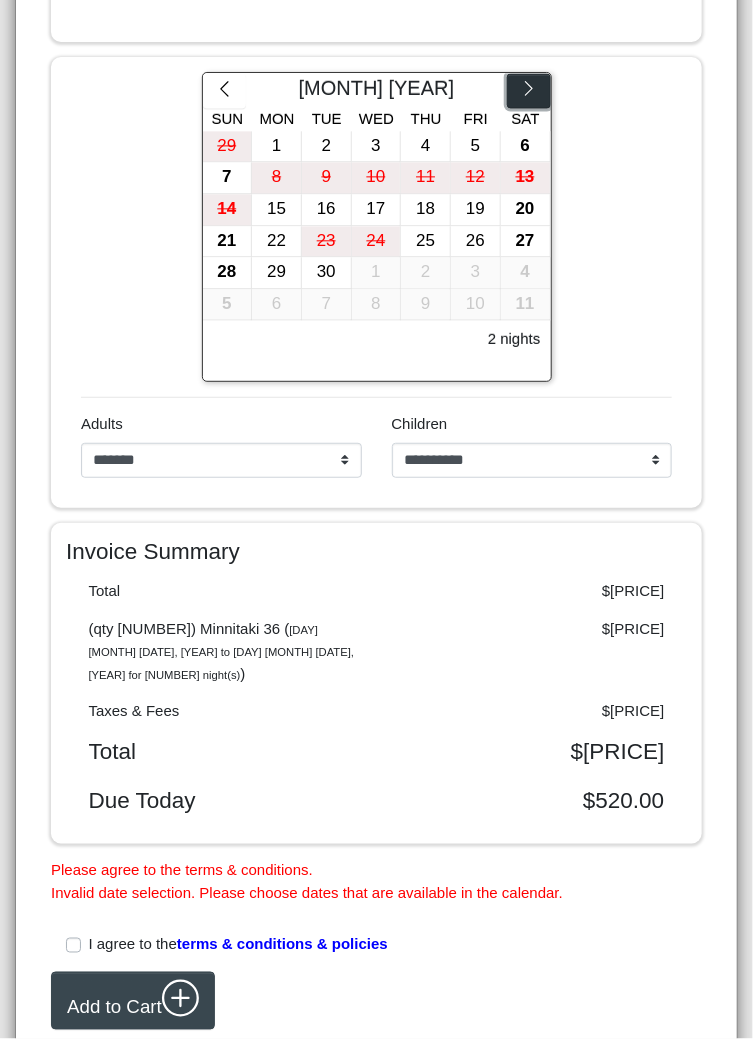 scroll, scrollTop: 997, scrollLeft: 0, axis: vertical 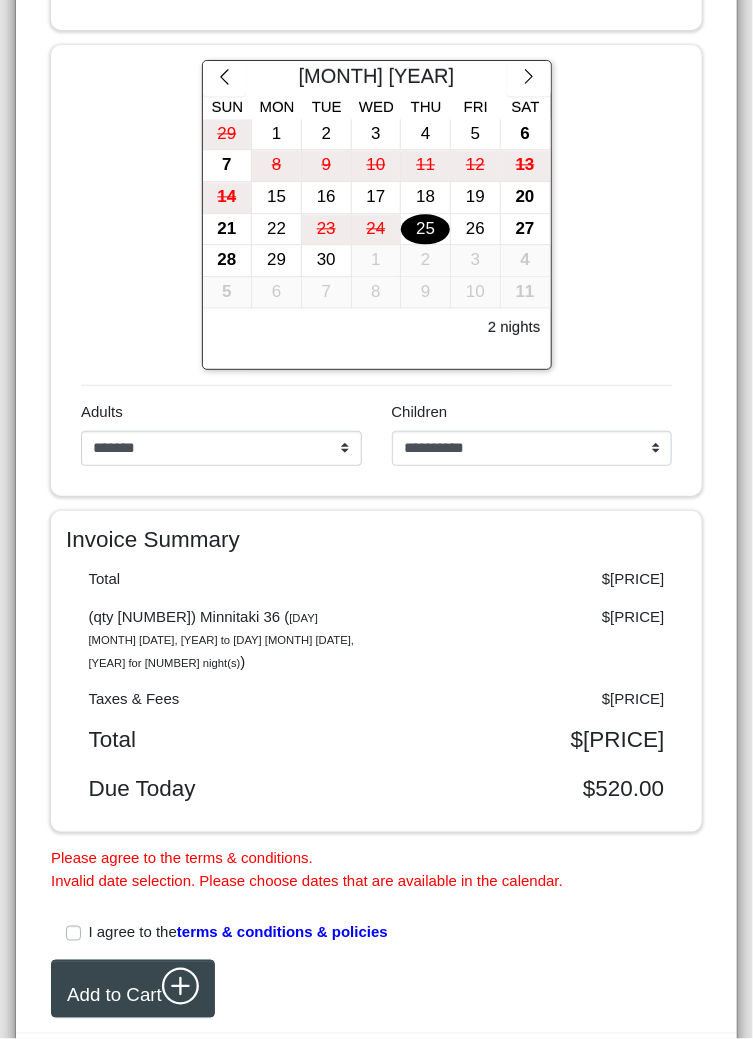 click on "25" at bounding box center (425, 229) 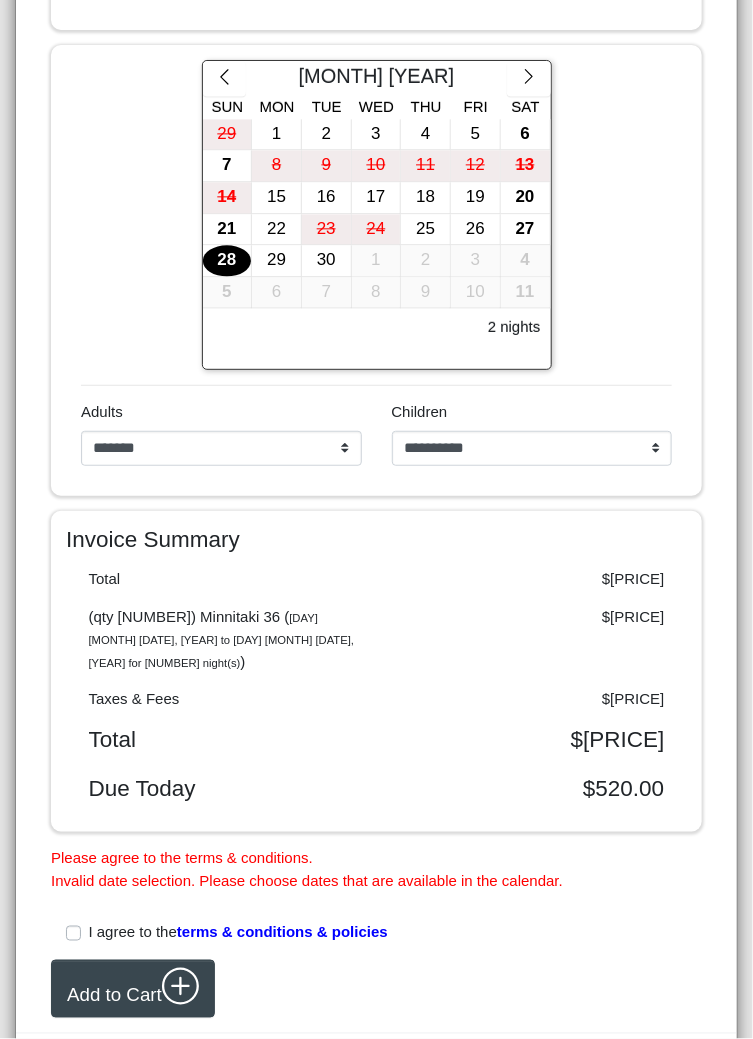 click on "28" at bounding box center [227, 260] 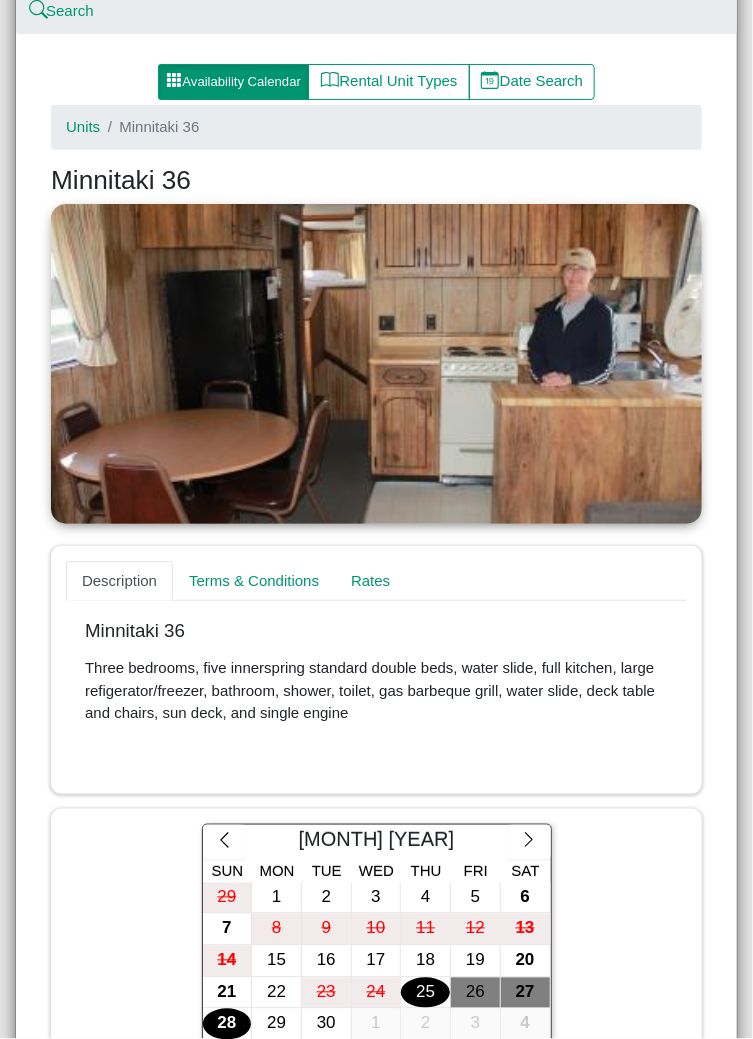 scroll, scrollTop: 232, scrollLeft: 0, axis: vertical 